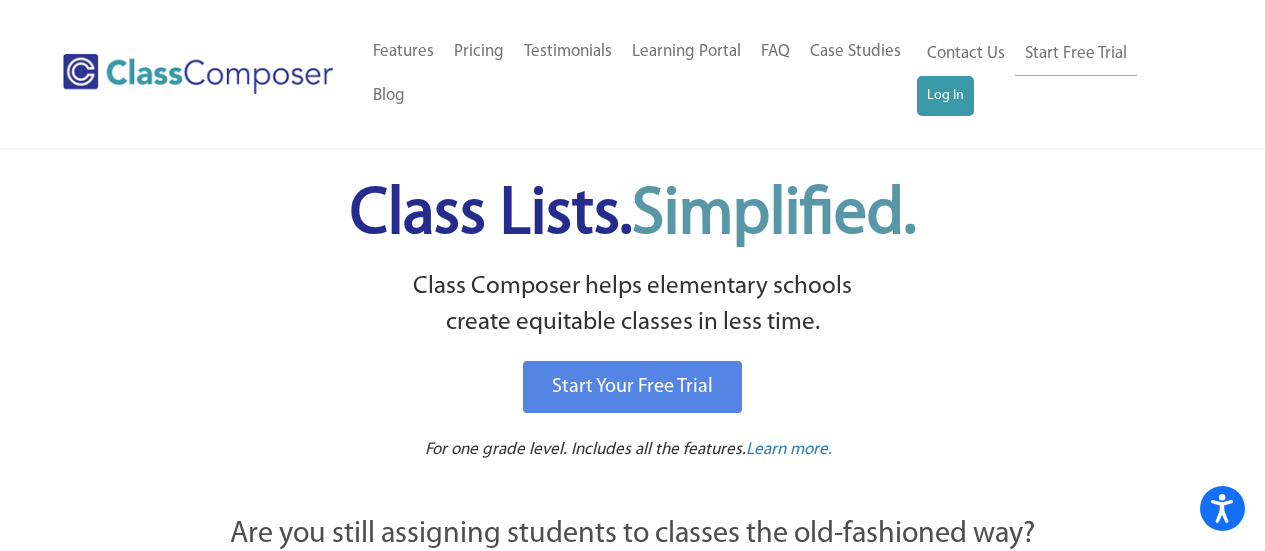 scroll, scrollTop: 0, scrollLeft: 0, axis: both 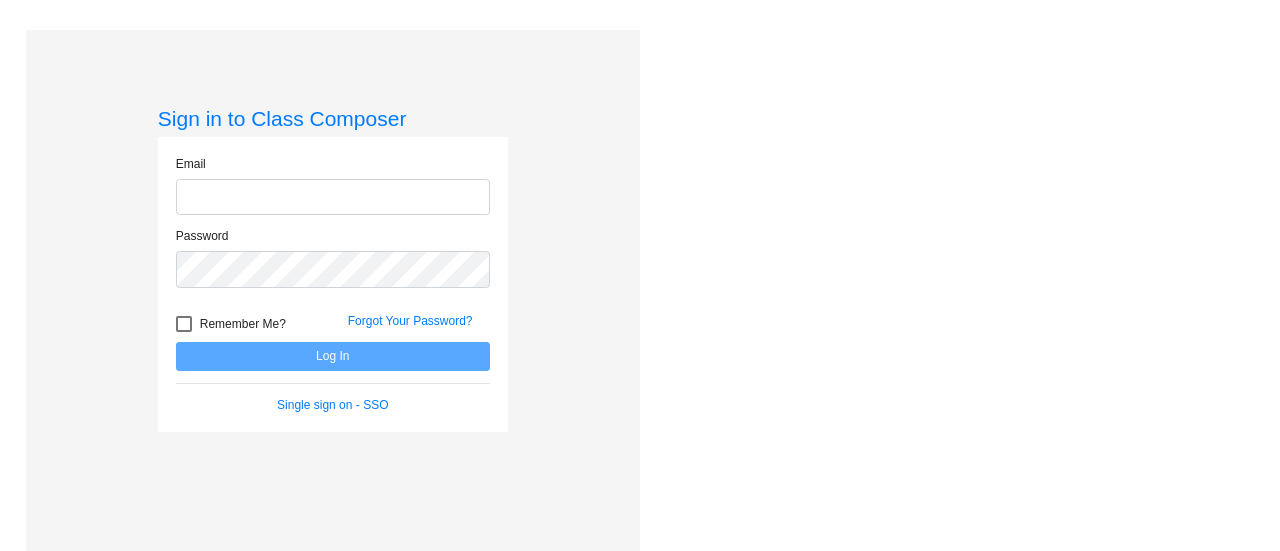type on "[EMAIL]" 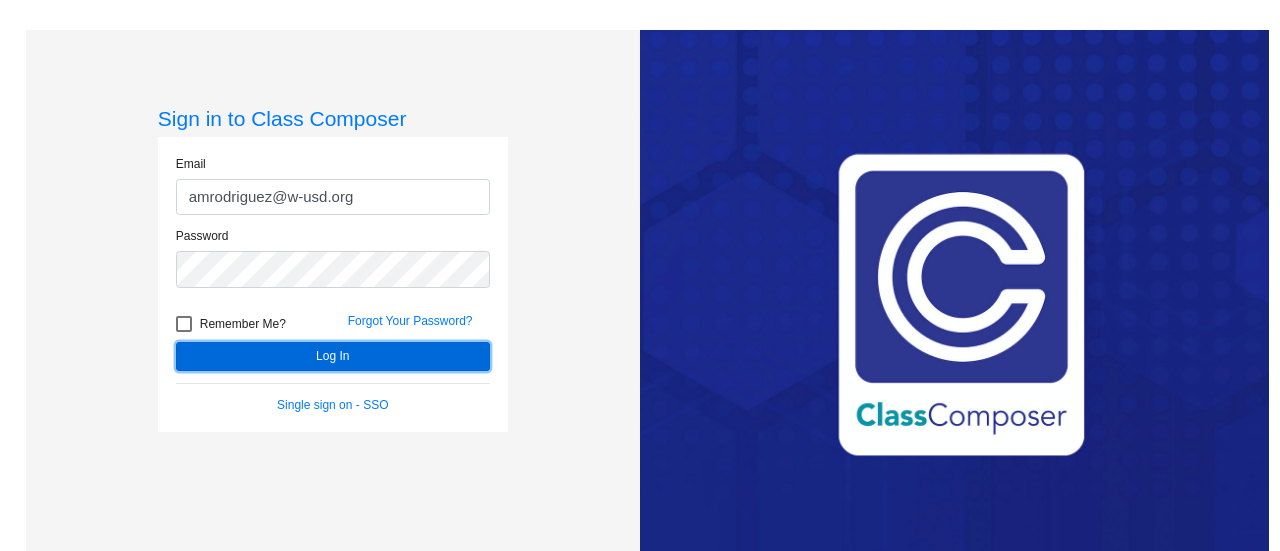 click on "Log In" 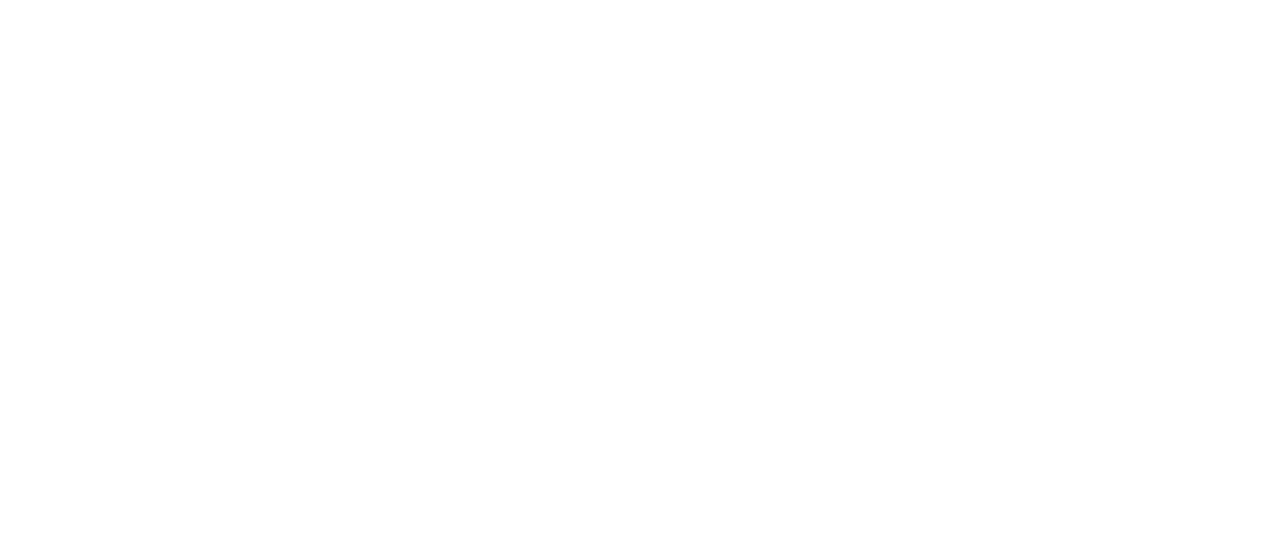 scroll, scrollTop: 0, scrollLeft: 0, axis: both 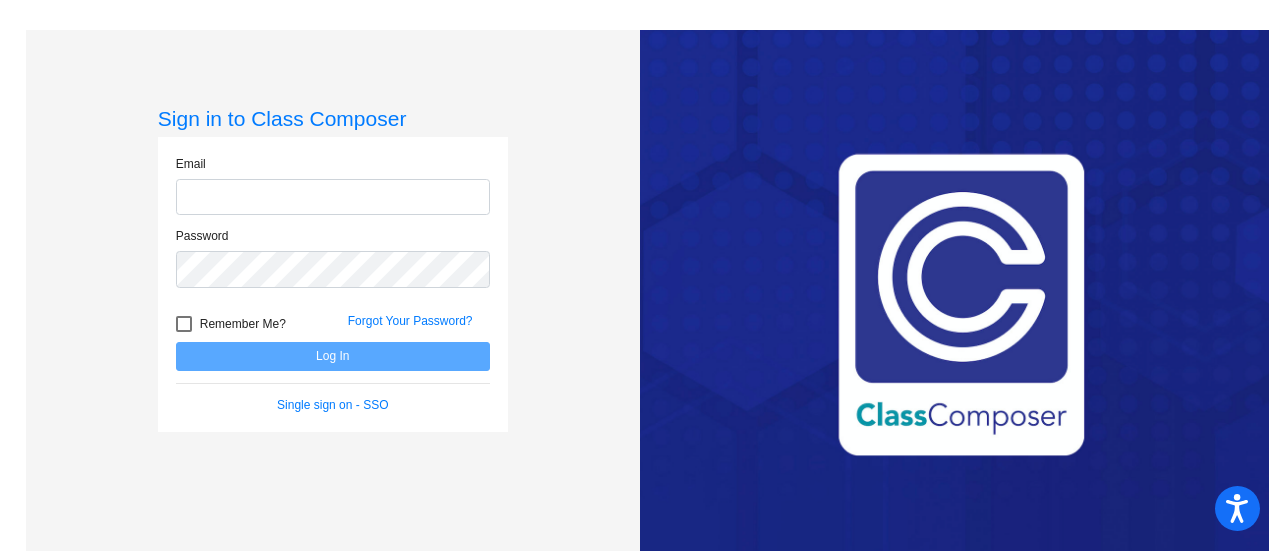 type on "**********" 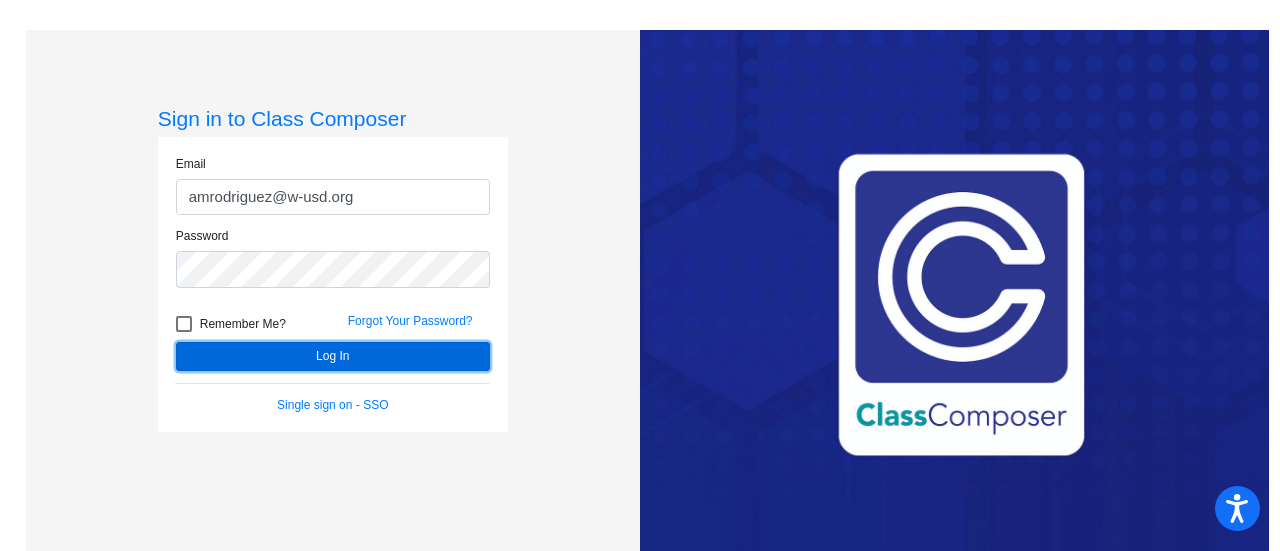 click on "Log In" 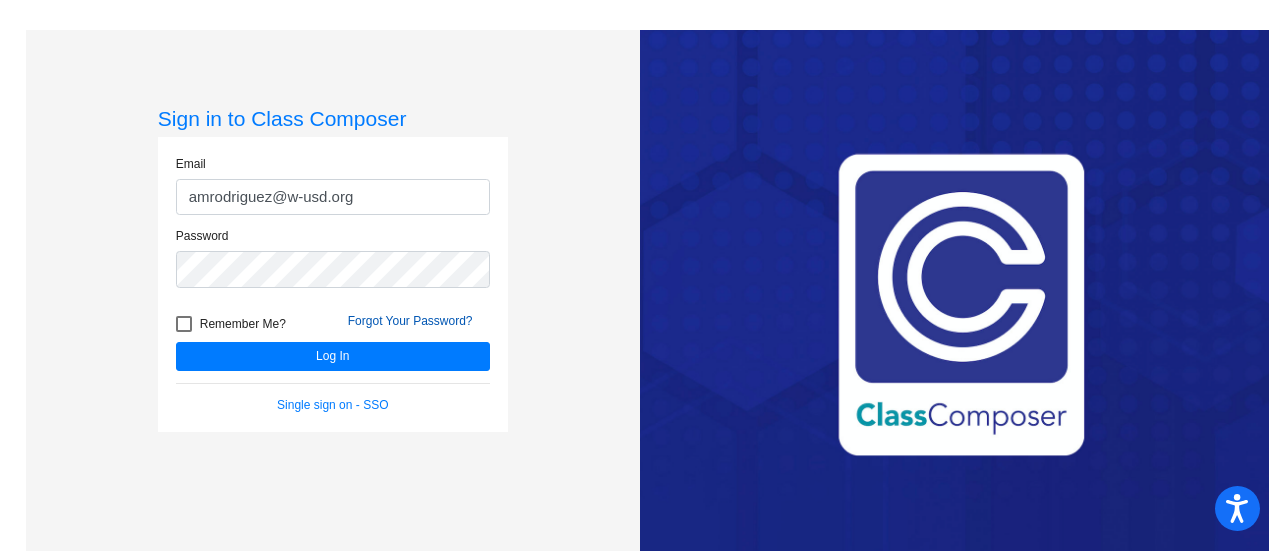click on "Forgot Your Password?" 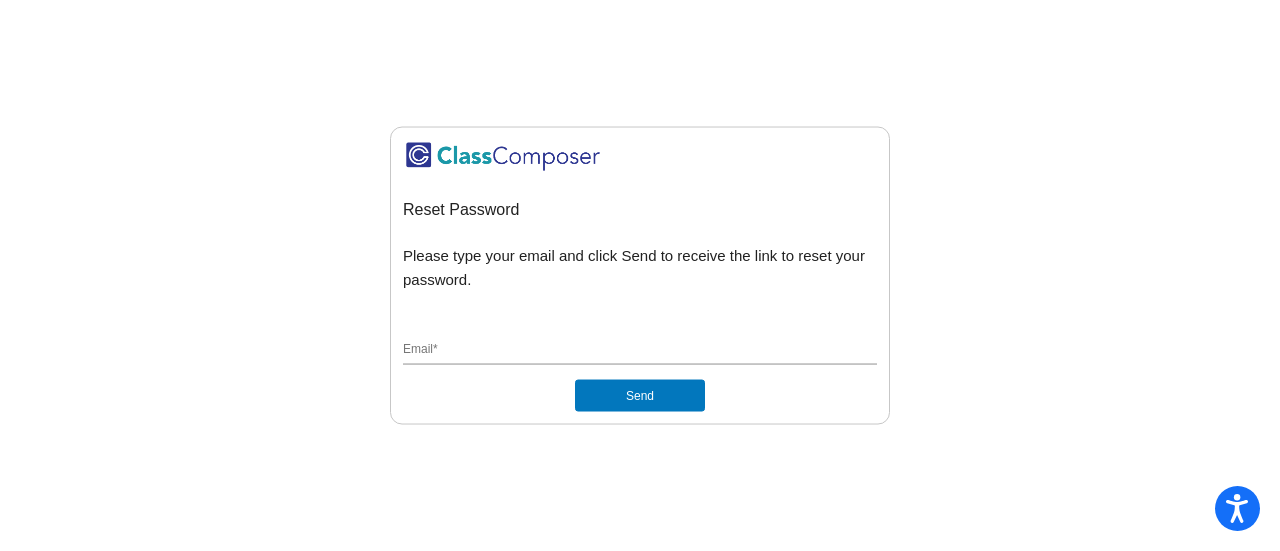 click on "Email  *" 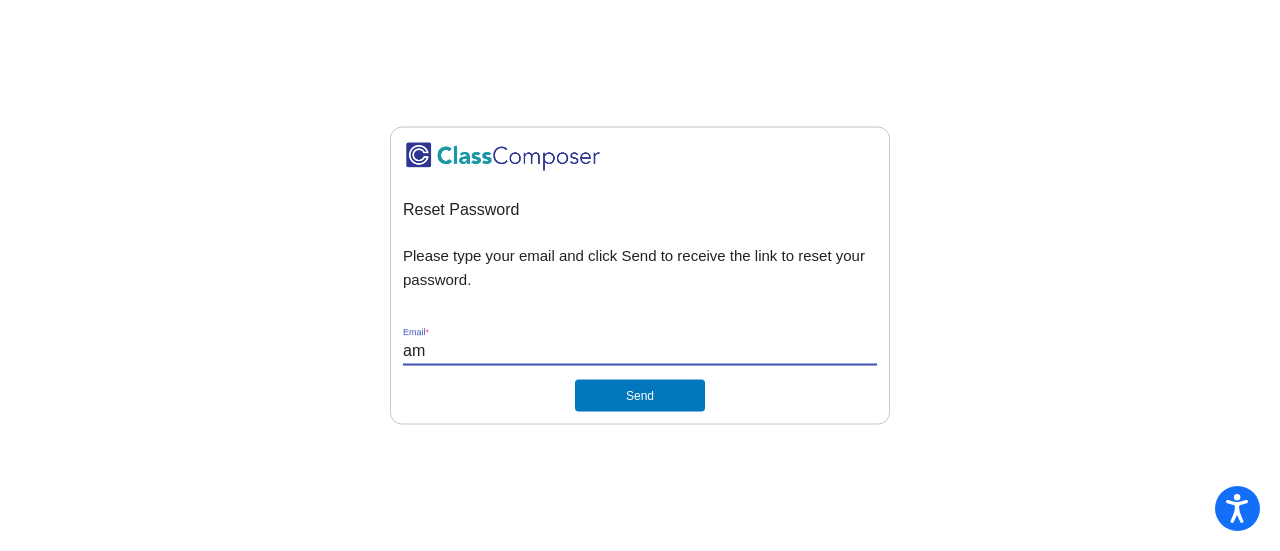 type on "**********" 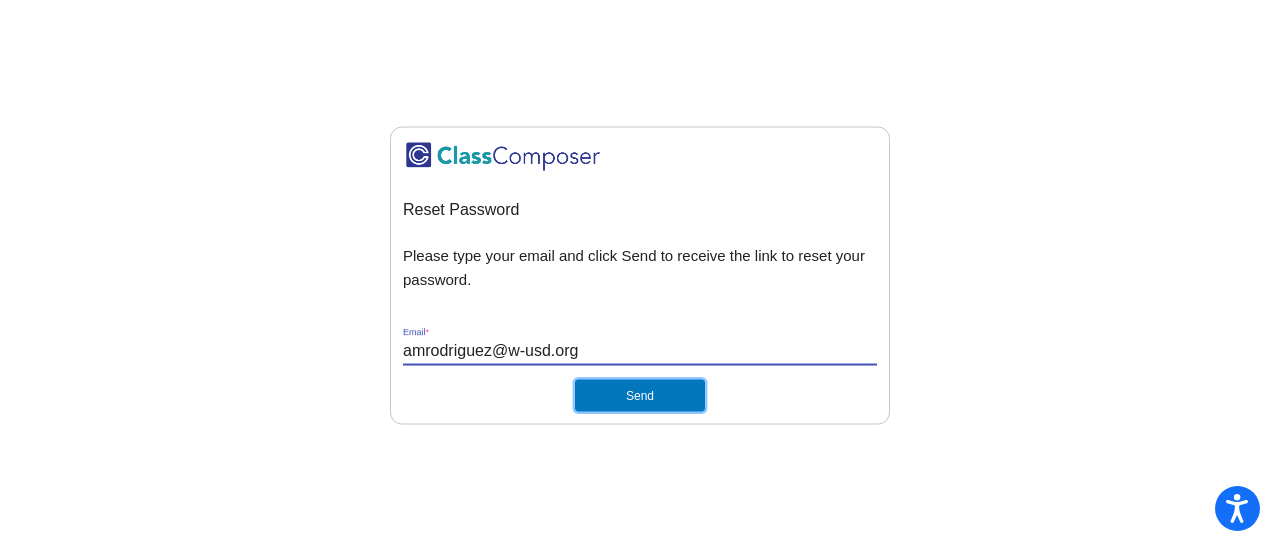 click on "Send" 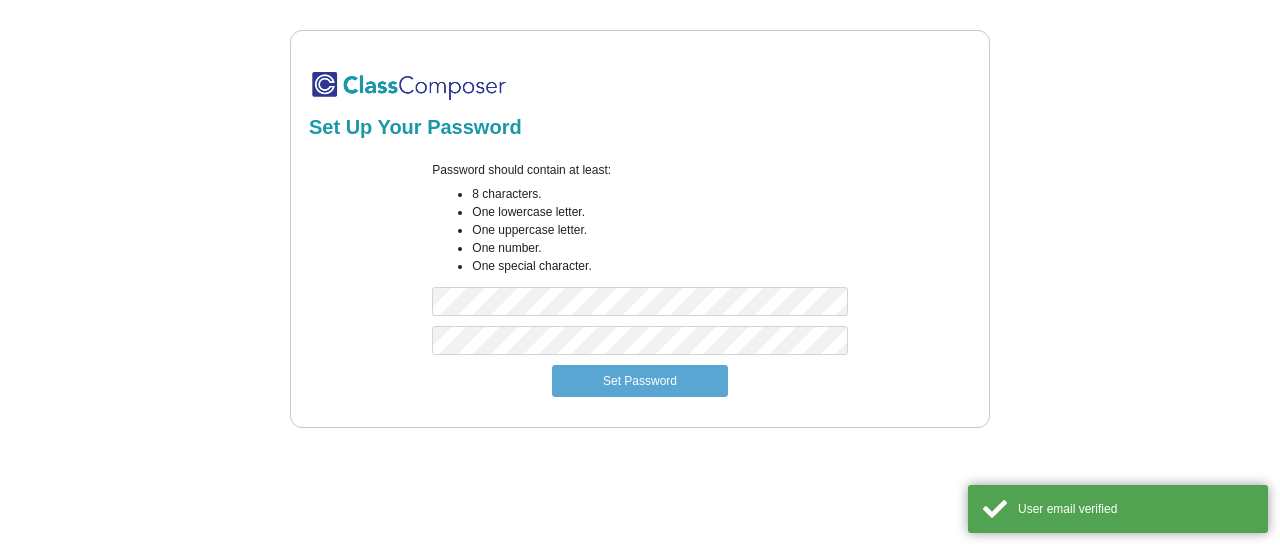 scroll, scrollTop: 0, scrollLeft: 0, axis: both 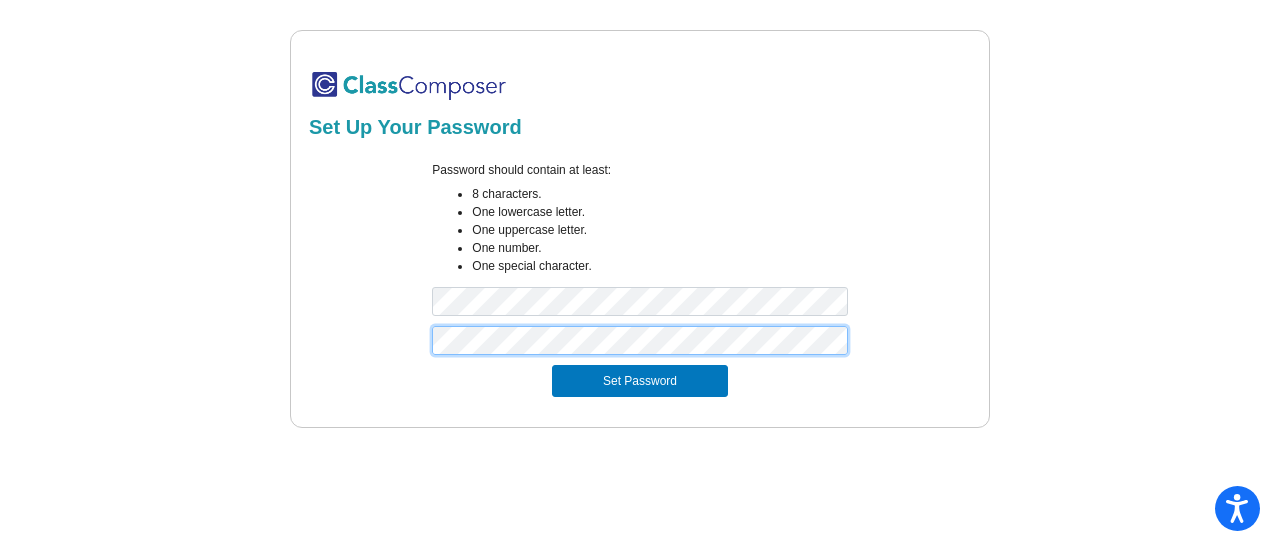 click on "Set Password" at bounding box center [640, 381] 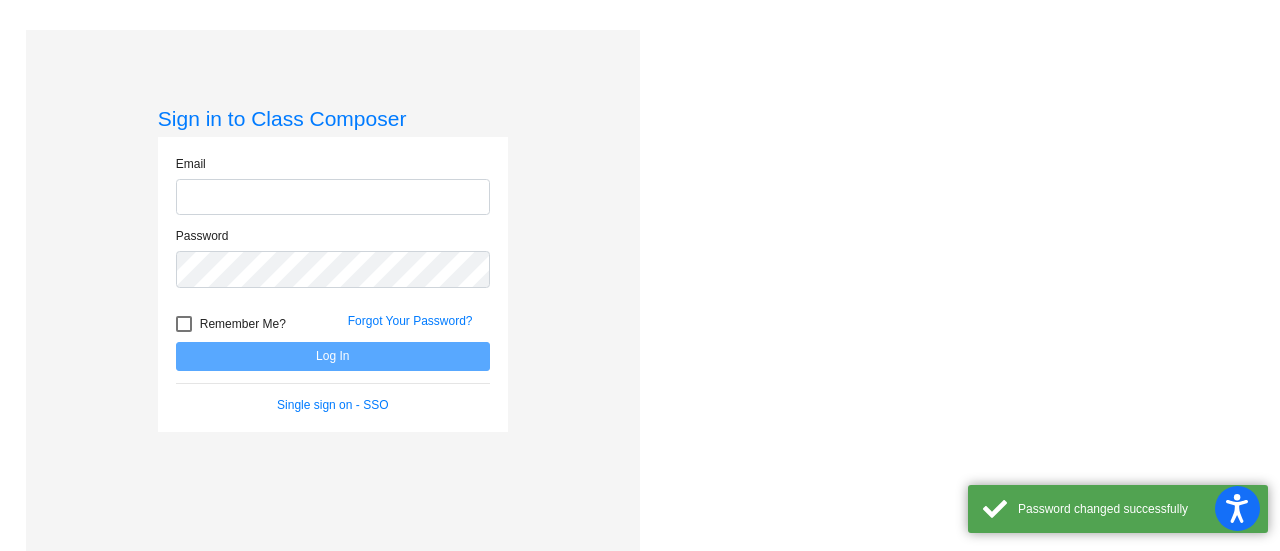 type on "**********" 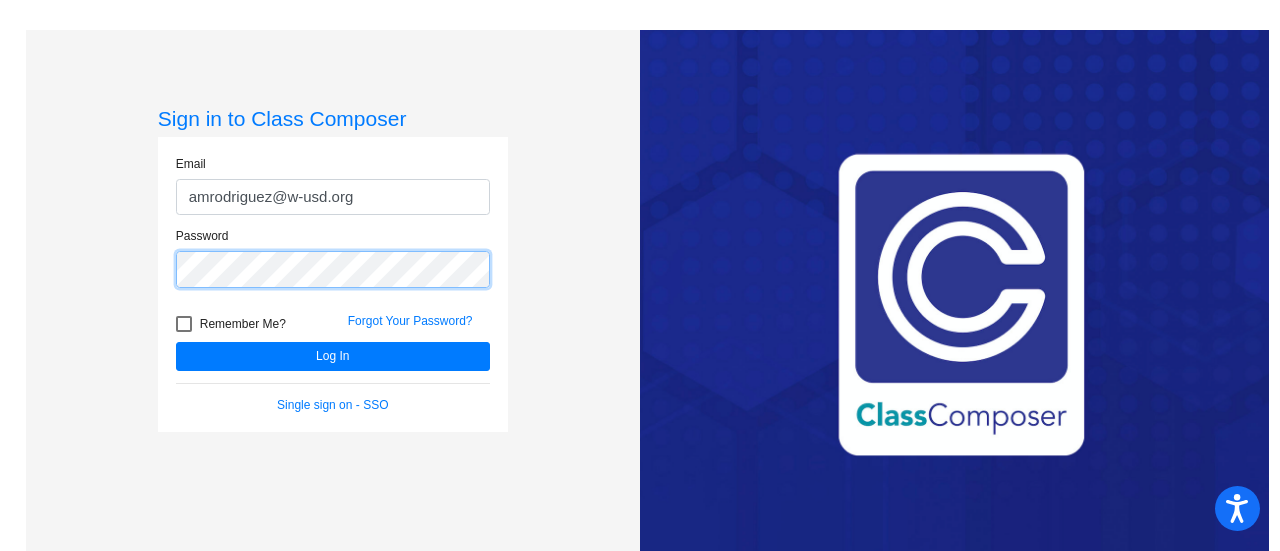 click on "Log In" 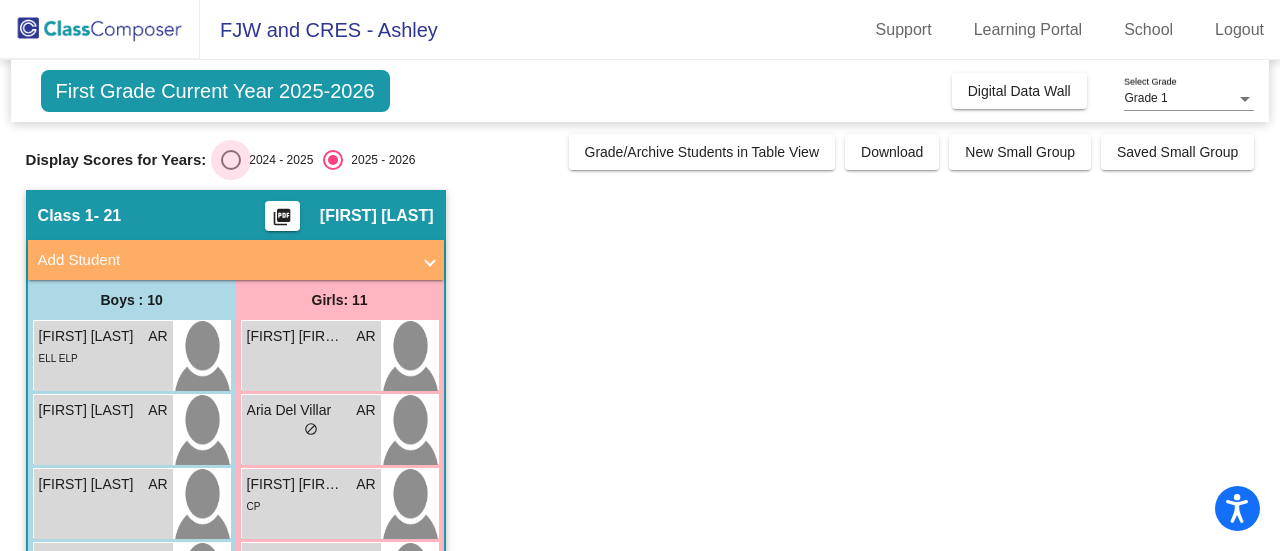 click at bounding box center (231, 160) 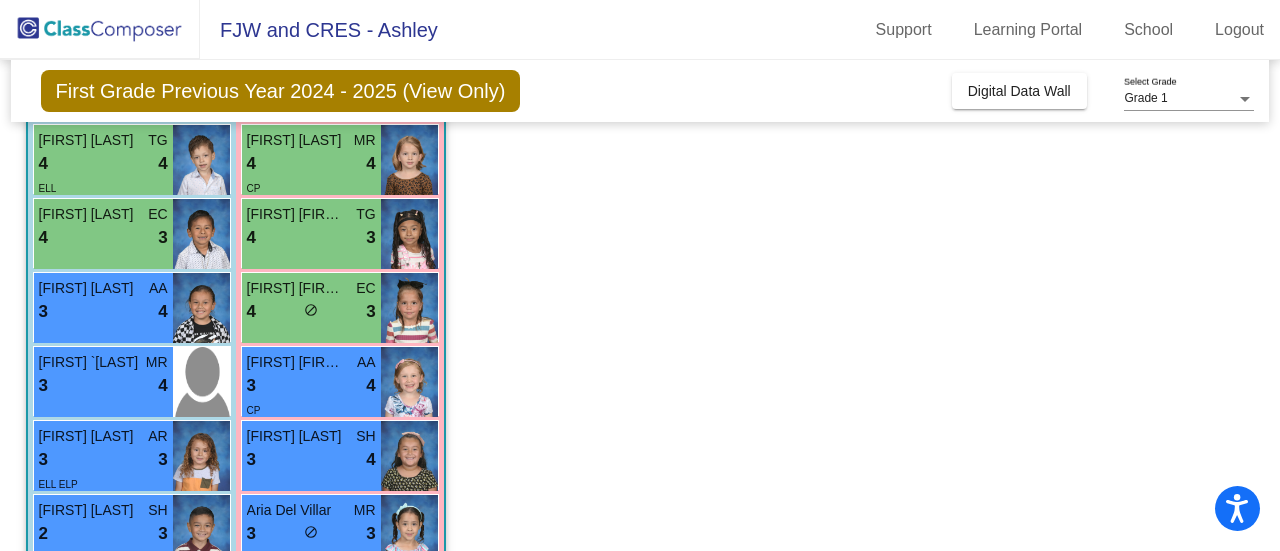 scroll, scrollTop: 0, scrollLeft: 0, axis: both 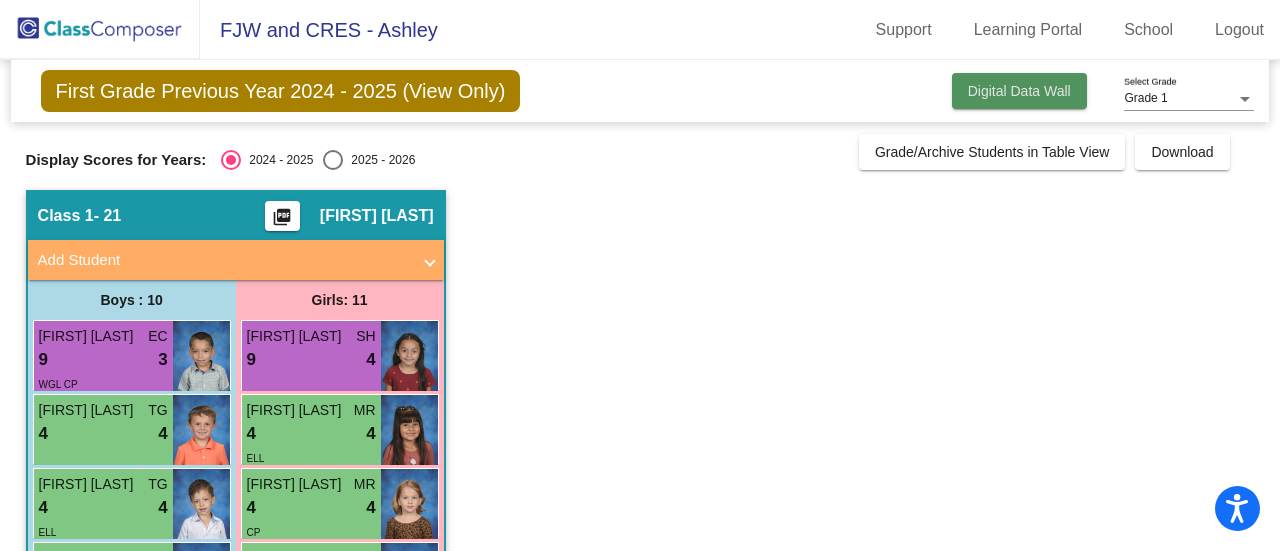 click on "Digital Data Wall" 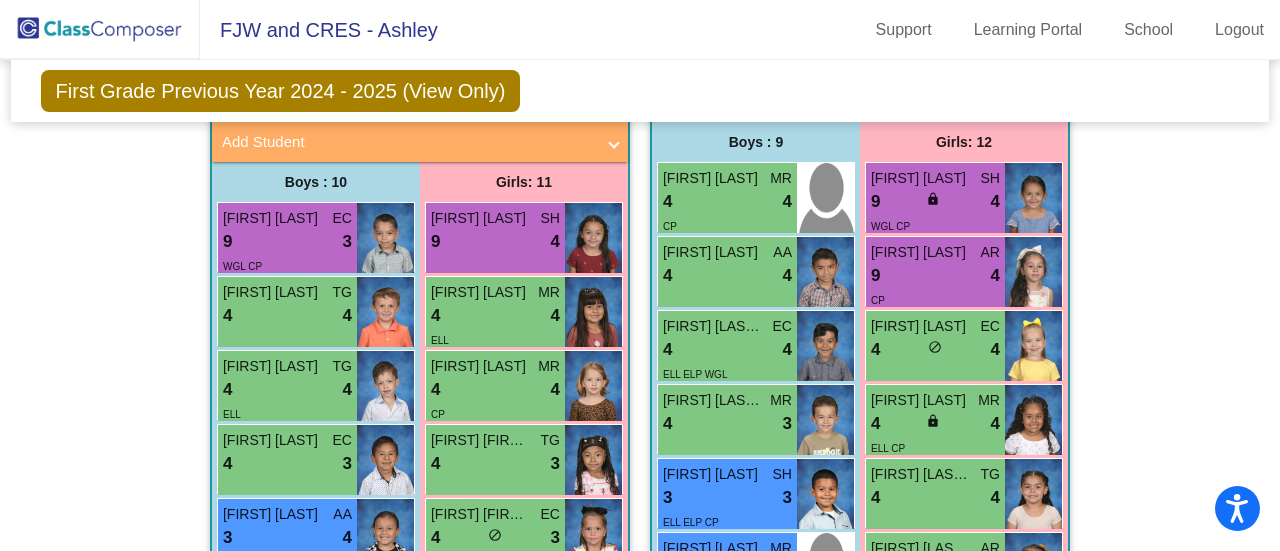 scroll, scrollTop: 571, scrollLeft: 0, axis: vertical 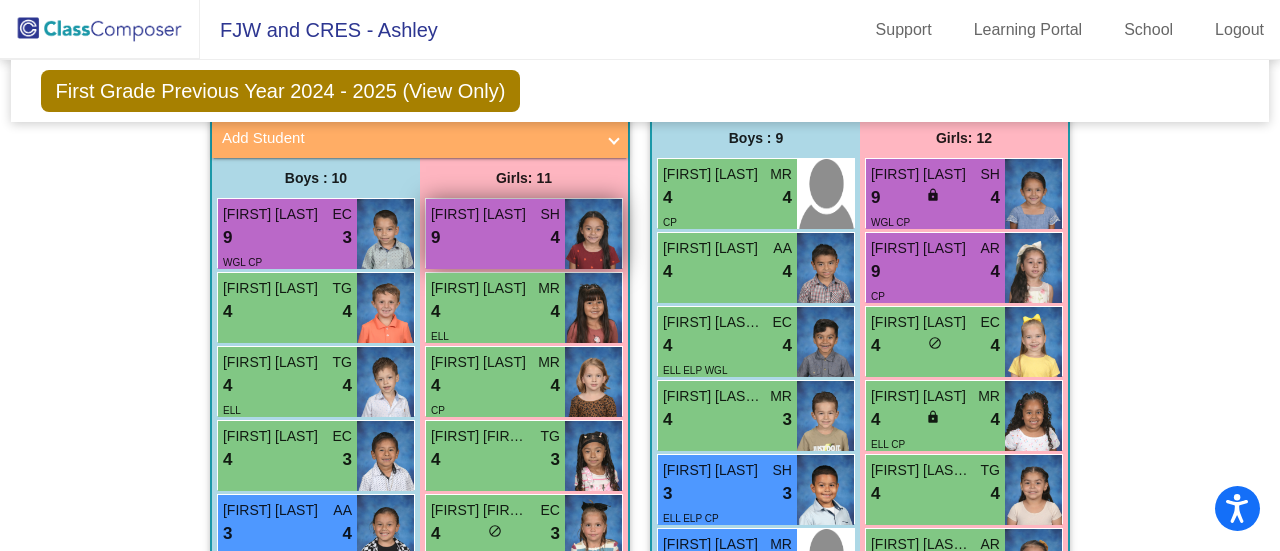 click on "9 lock do_not_disturb_alt 4" at bounding box center [495, 238] 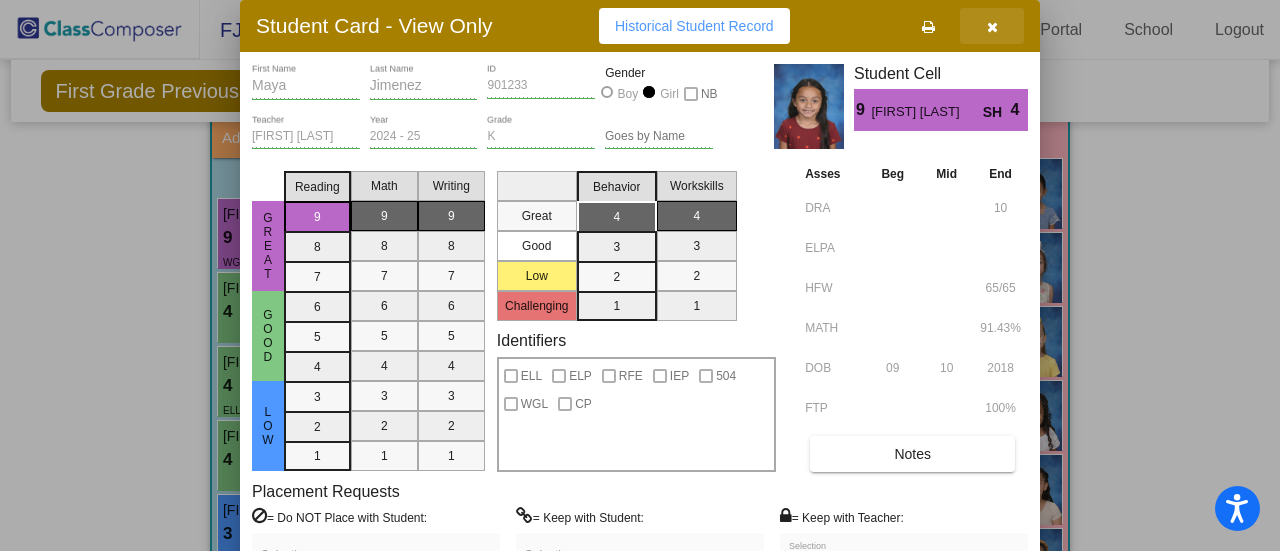 click at bounding box center (992, 27) 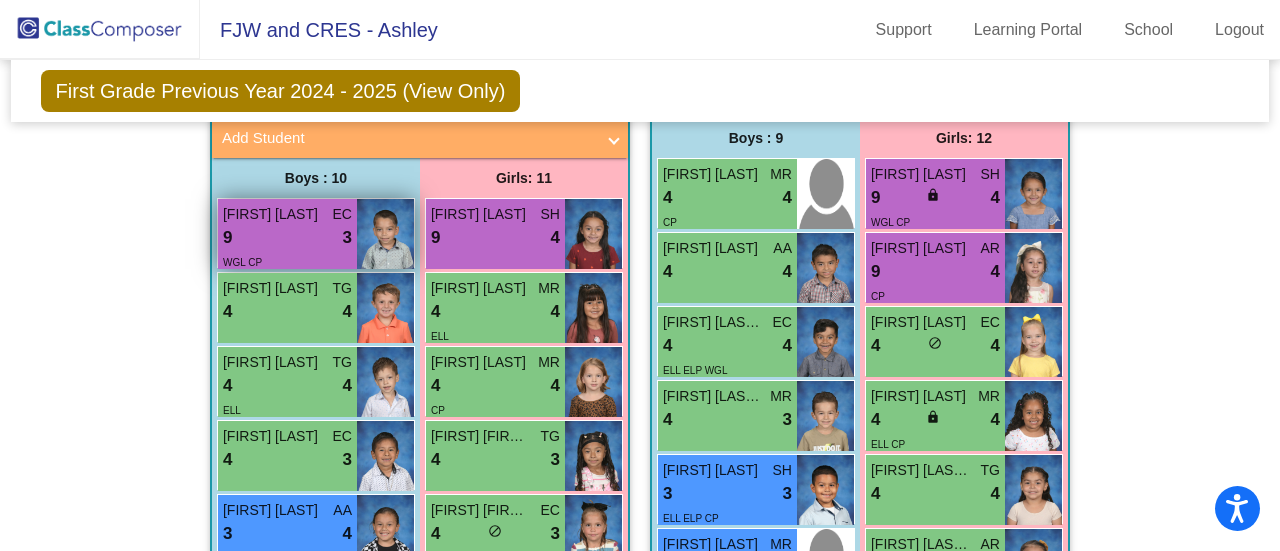 click on "[FIRST] [LAST]" at bounding box center [273, 214] 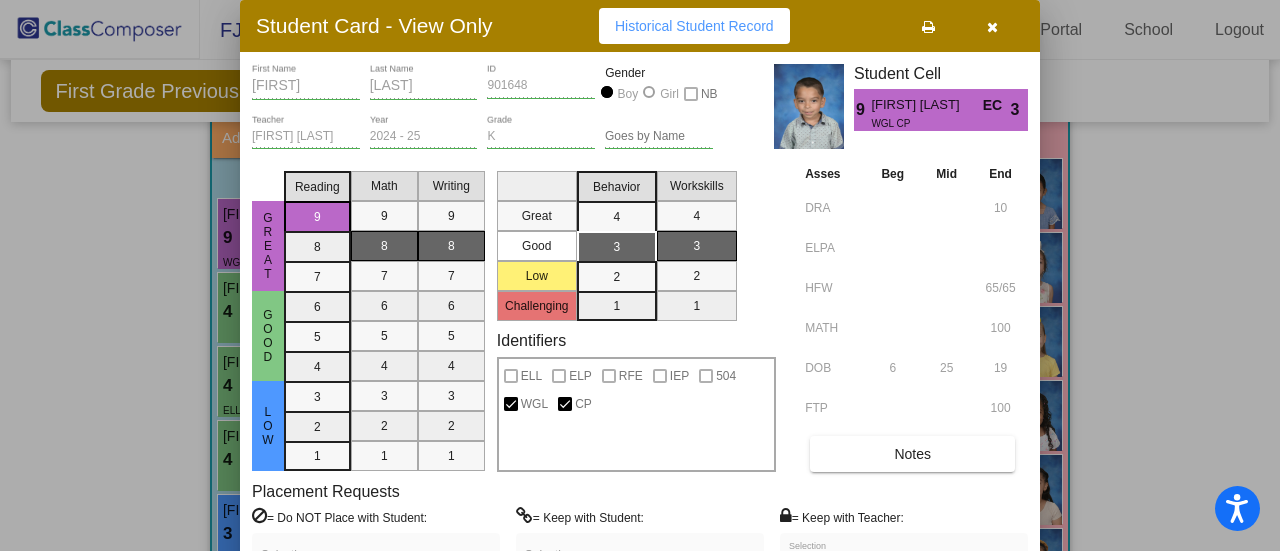 click at bounding box center (992, 26) 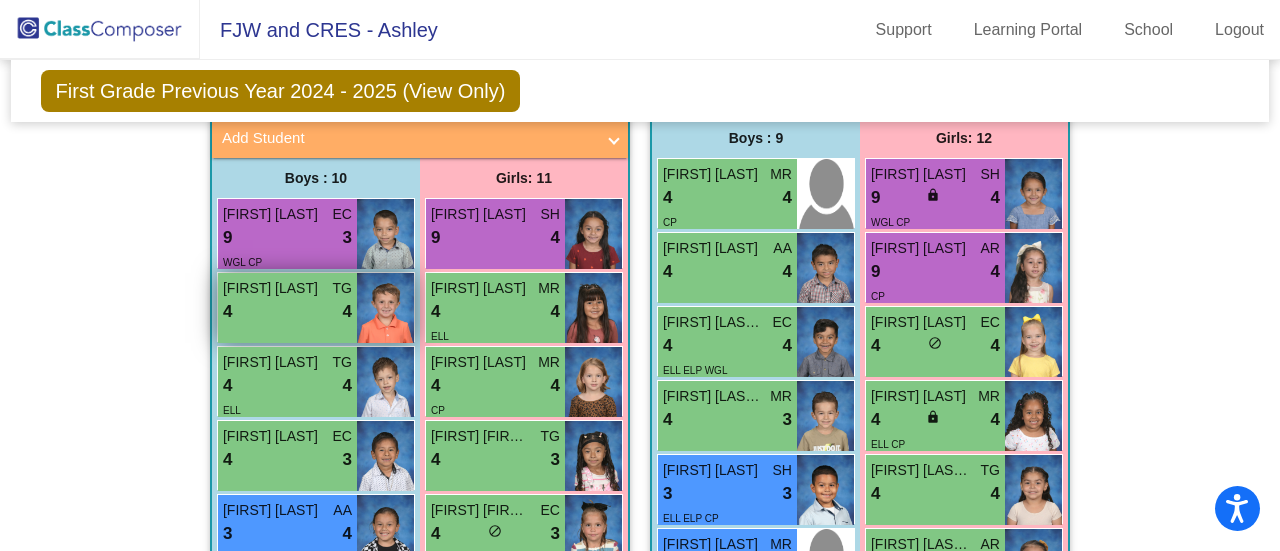 click on "4 lock do_not_disturb_alt 4" at bounding box center [287, 312] 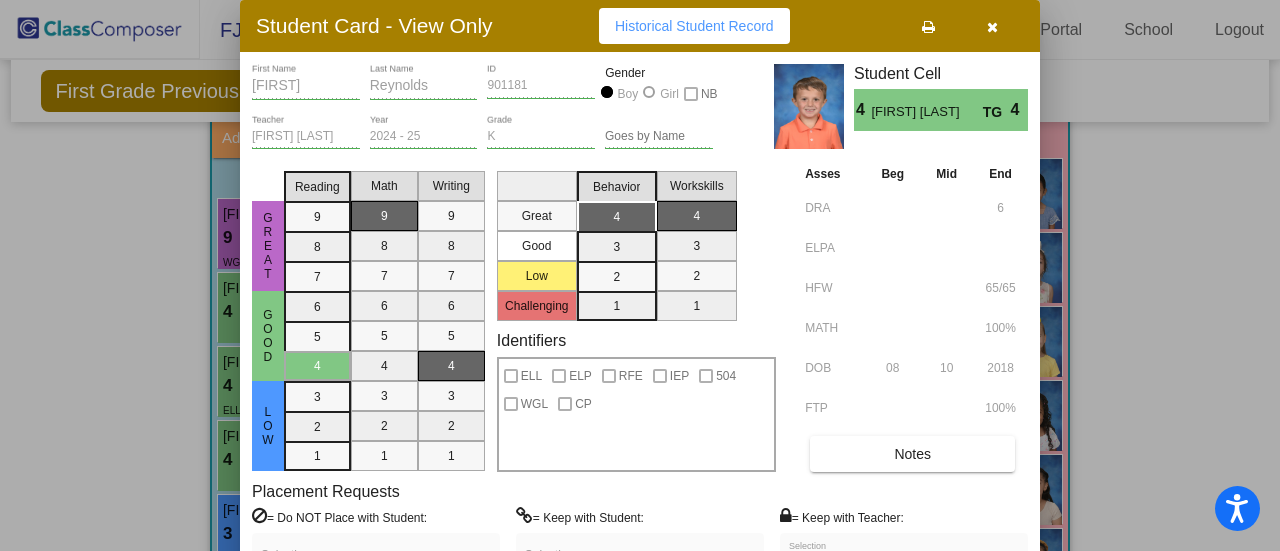 click at bounding box center [992, 26] 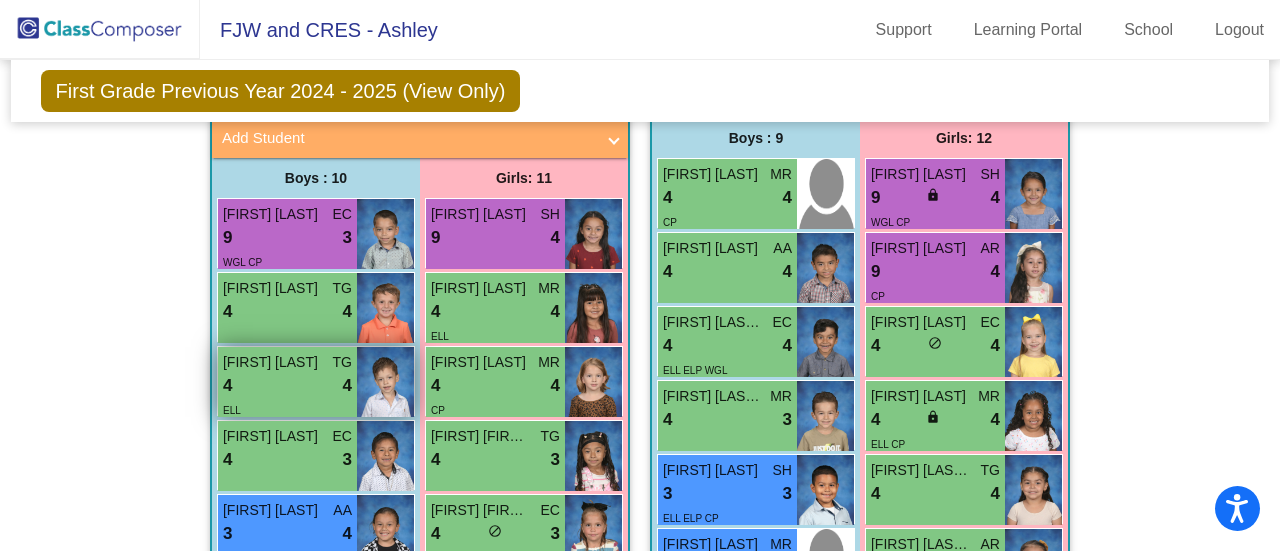 click on "[FIRST] [LAST]" at bounding box center [273, 362] 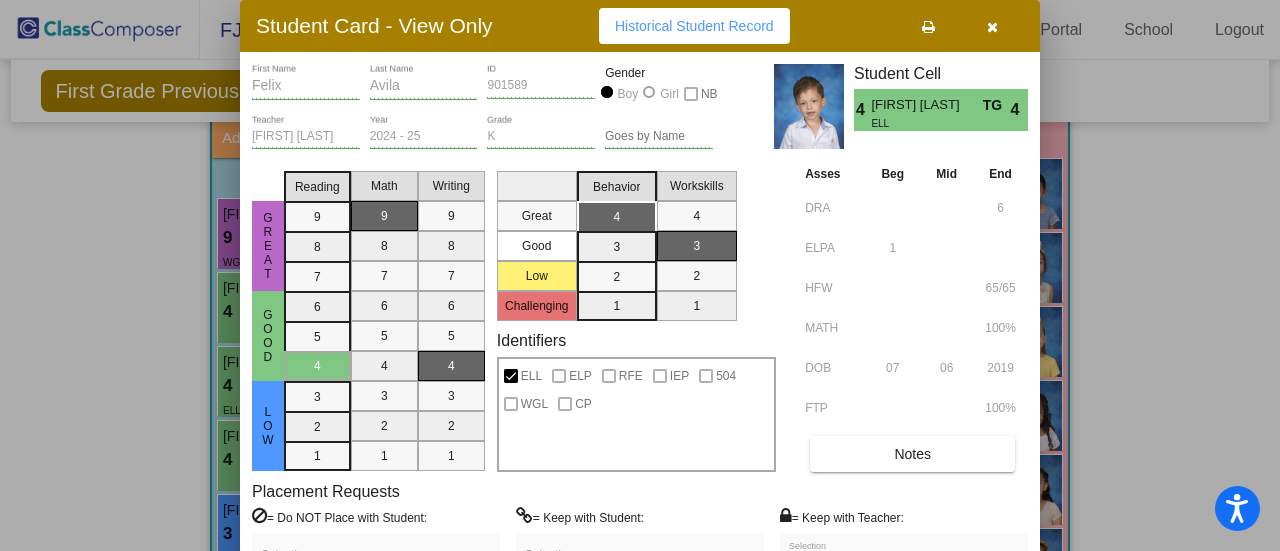 click at bounding box center (992, 27) 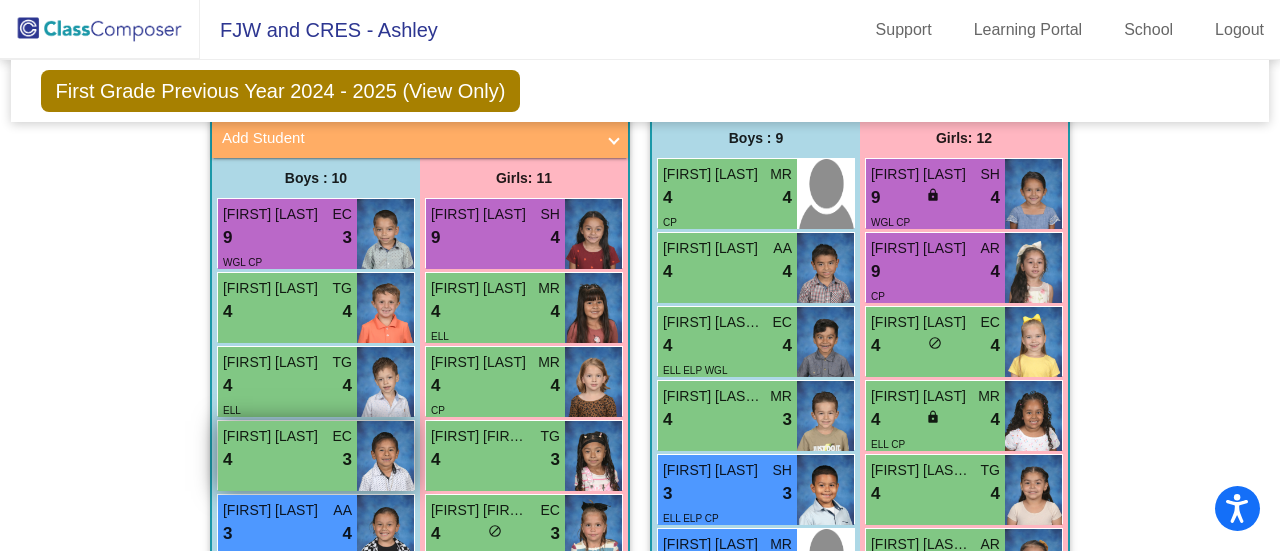 click on "[FIRST] [LAST]" at bounding box center [273, 436] 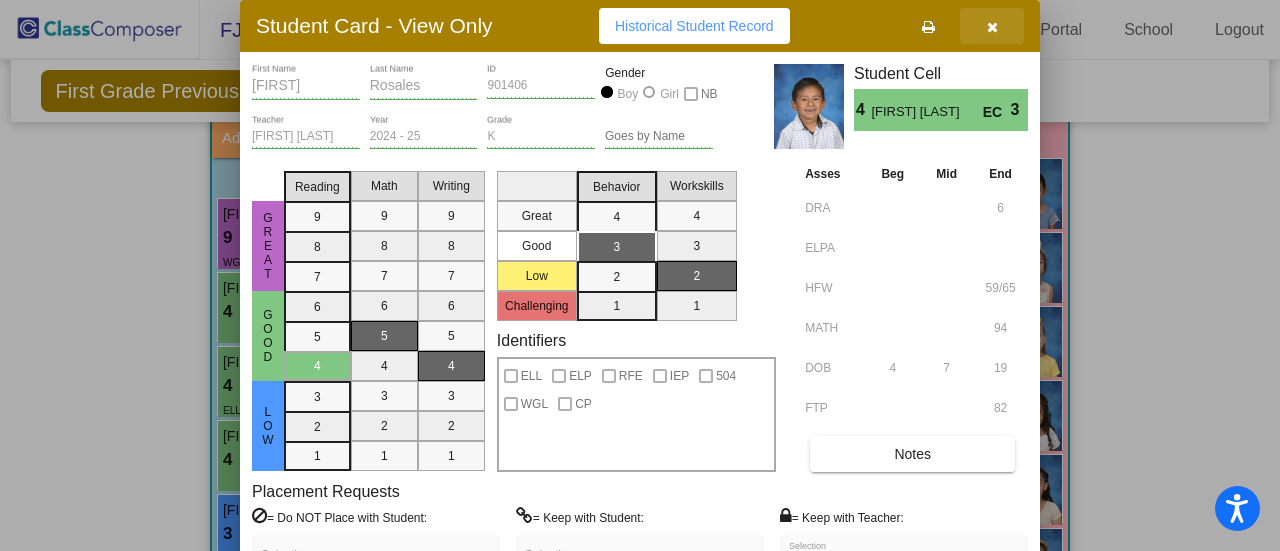click at bounding box center (992, 27) 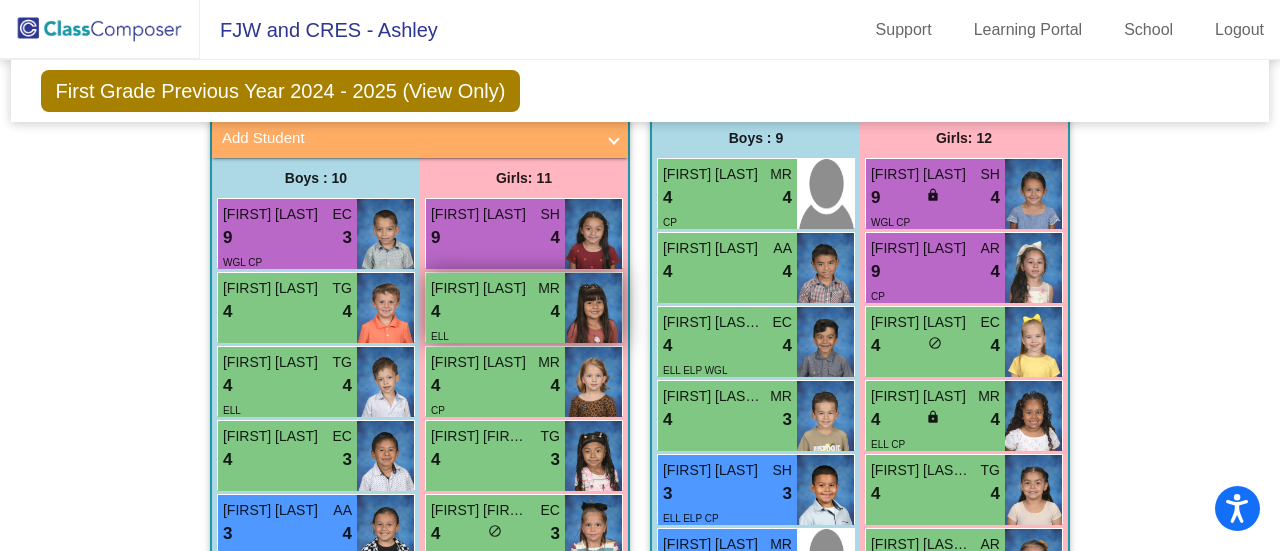 click on "4 lock do_not_disturb_alt 4" at bounding box center (495, 312) 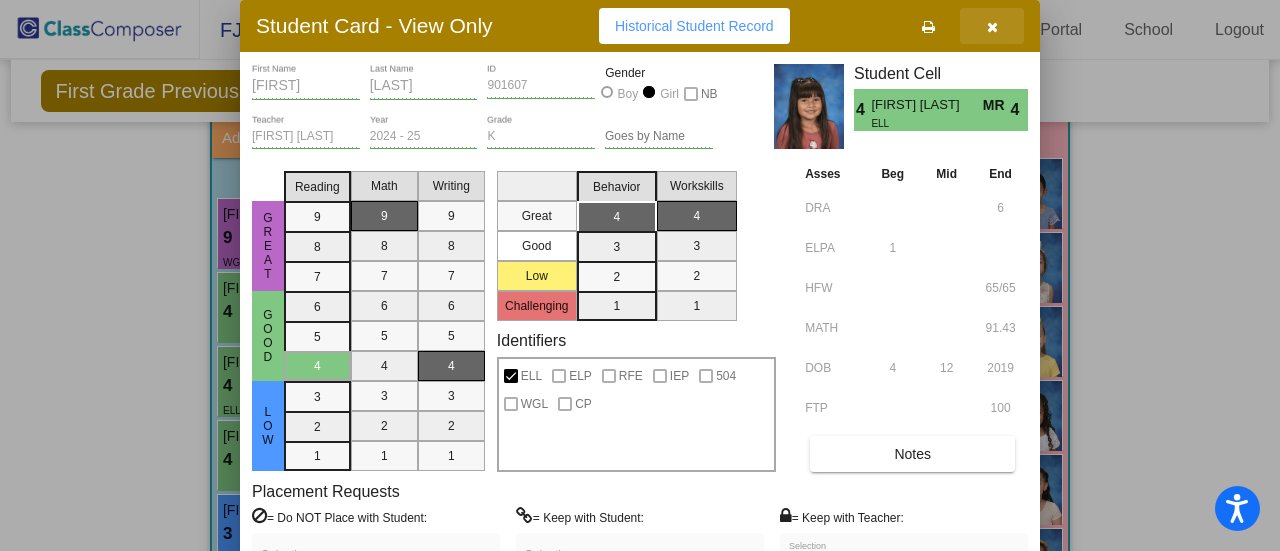 click at bounding box center (992, 26) 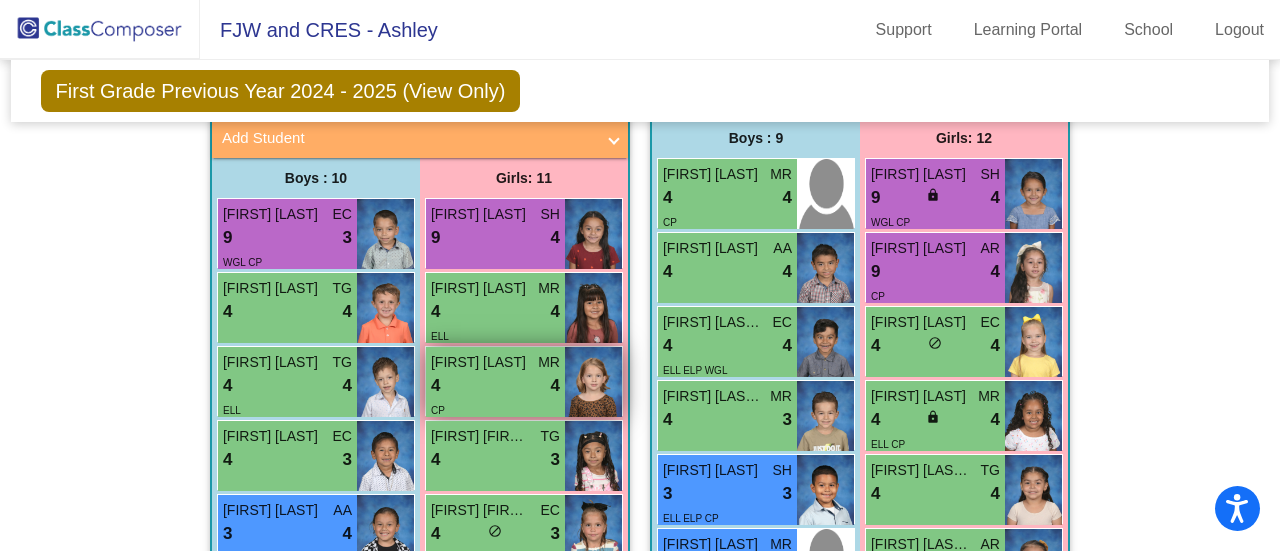 click on "4 lock do_not_disturb_alt 4" at bounding box center [495, 386] 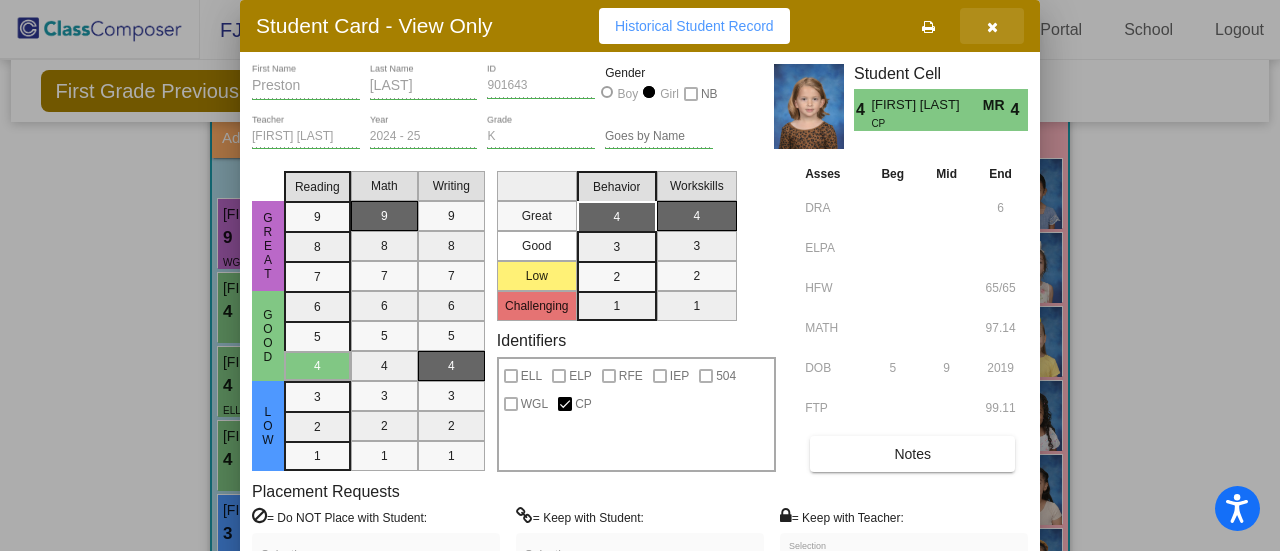 click at bounding box center (992, 27) 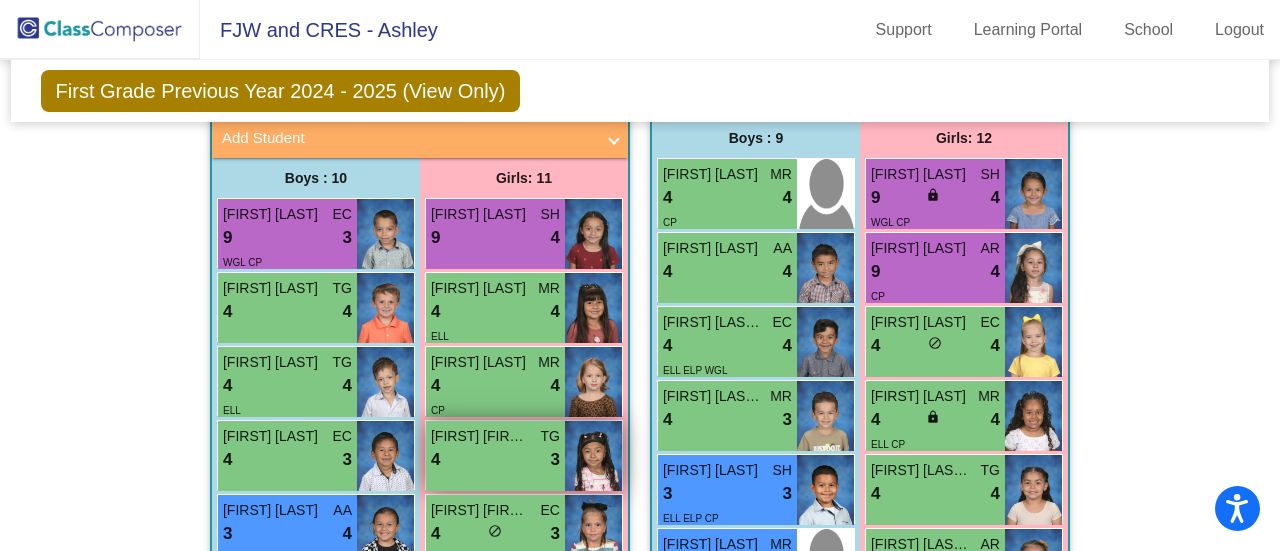 click on "[FIRST] [LAST] [LAST]" at bounding box center [481, 436] 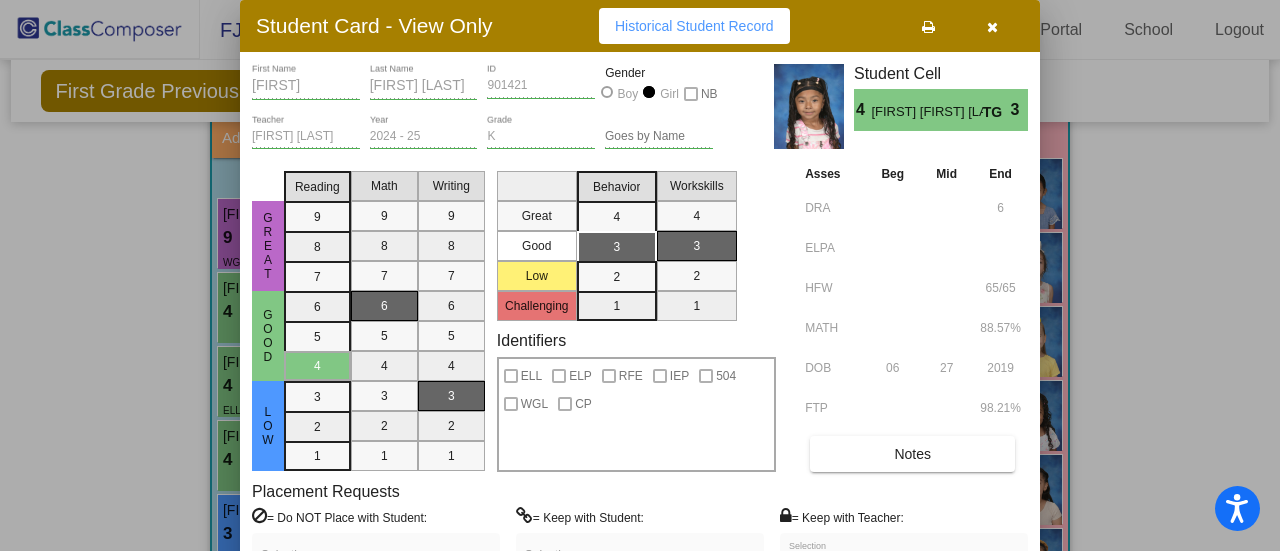 click at bounding box center (992, 27) 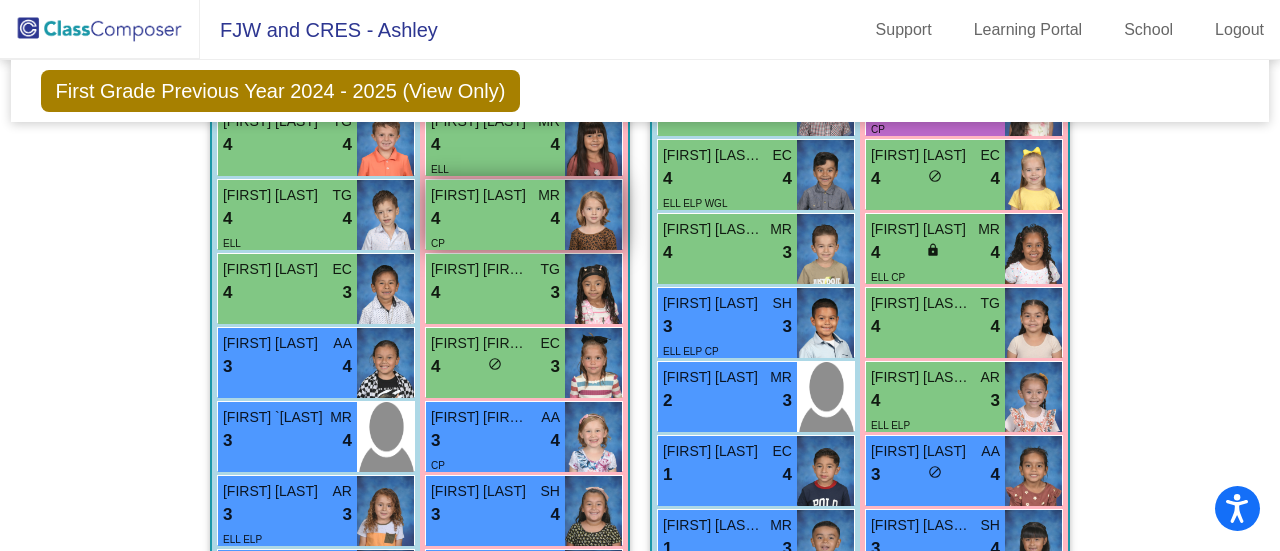 scroll, scrollTop: 741, scrollLeft: 0, axis: vertical 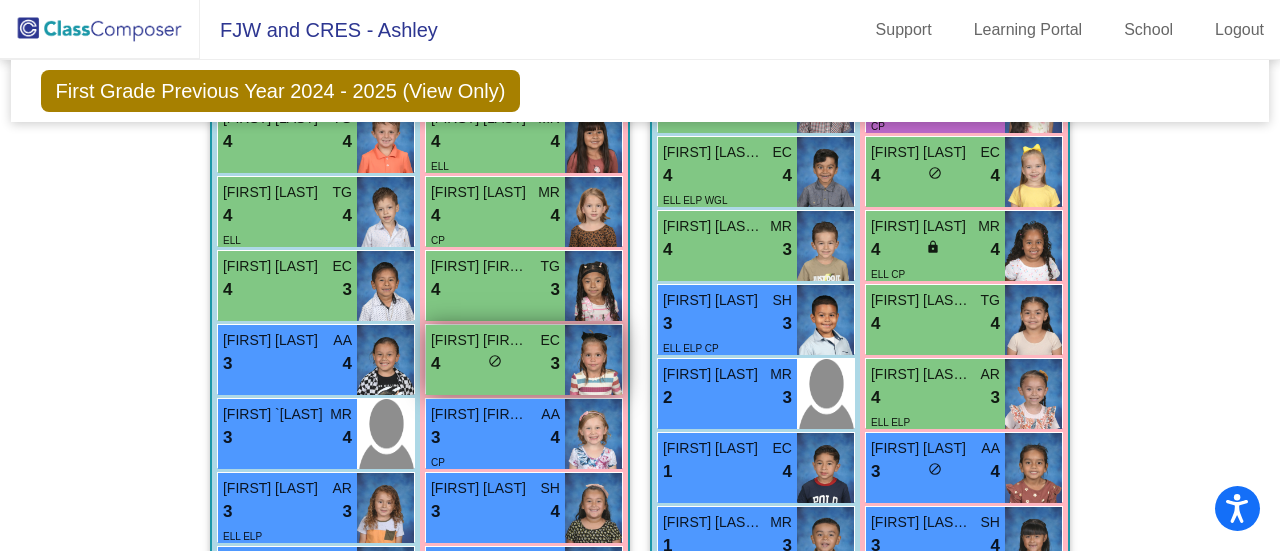 click on "[FIRST] [LAST] EC 4 lock do_not_disturb_alt 3" at bounding box center (495, 360) 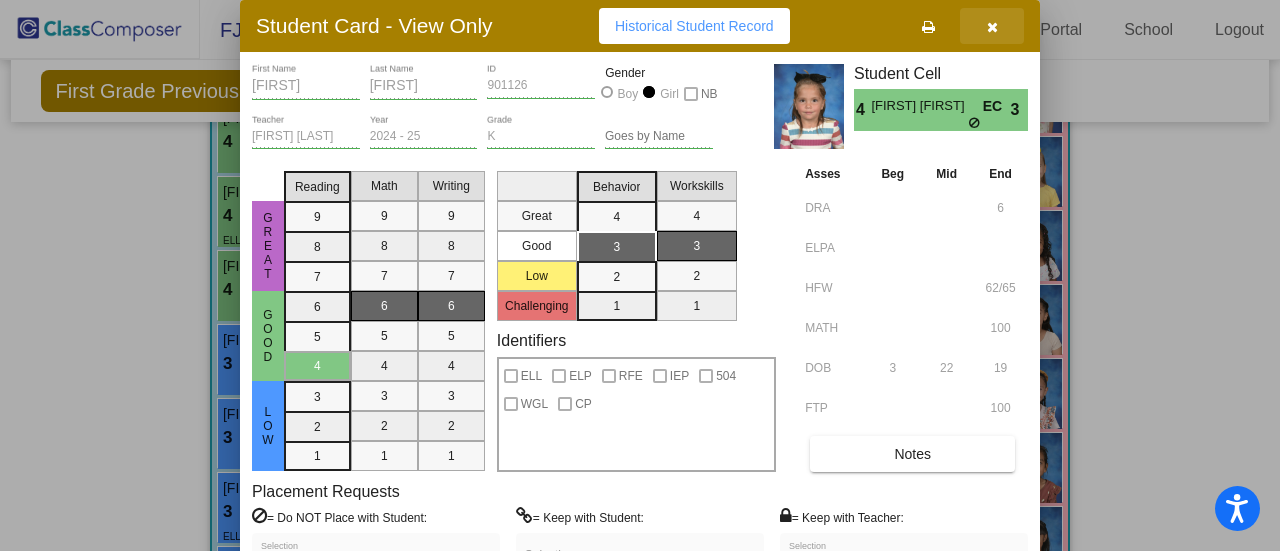 click at bounding box center [992, 27] 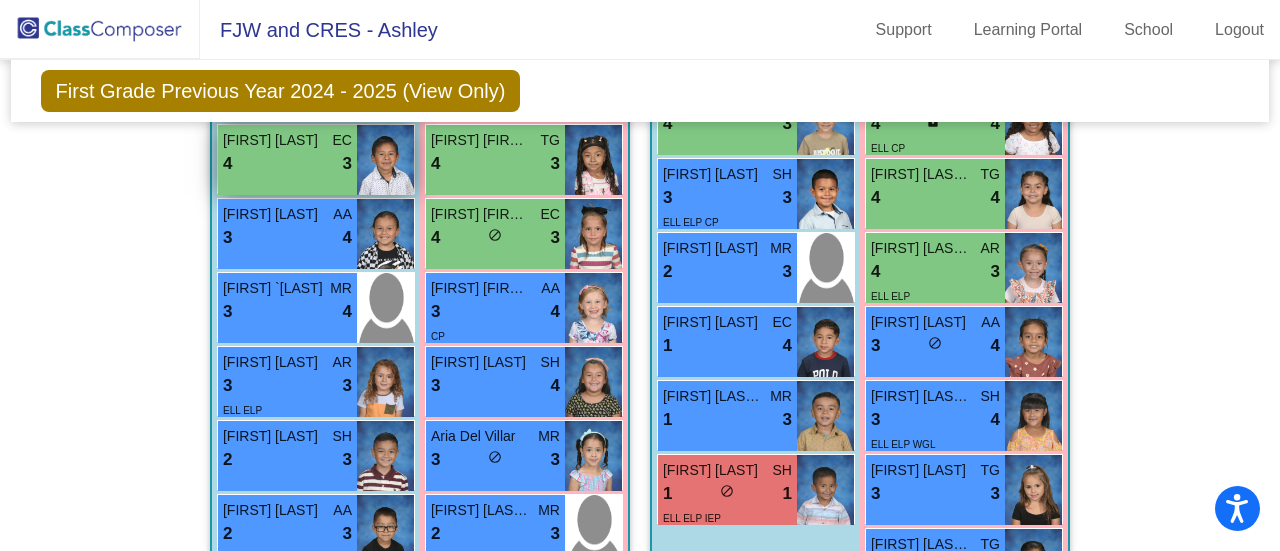 scroll, scrollTop: 871, scrollLeft: 0, axis: vertical 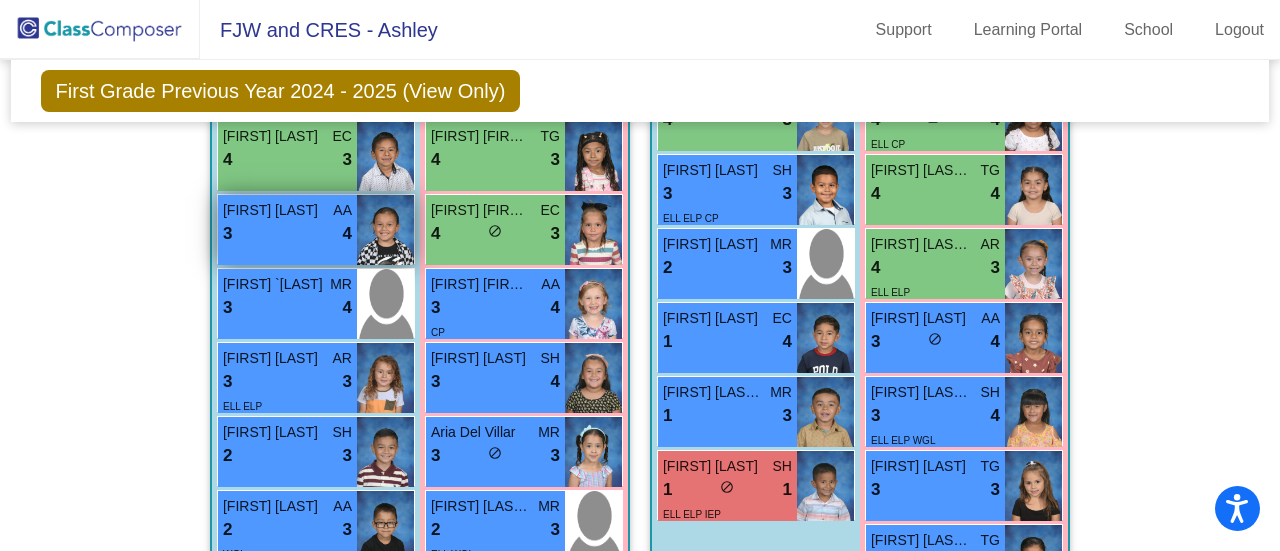 click on "3 lock do_not_disturb_alt 4" at bounding box center [287, 234] 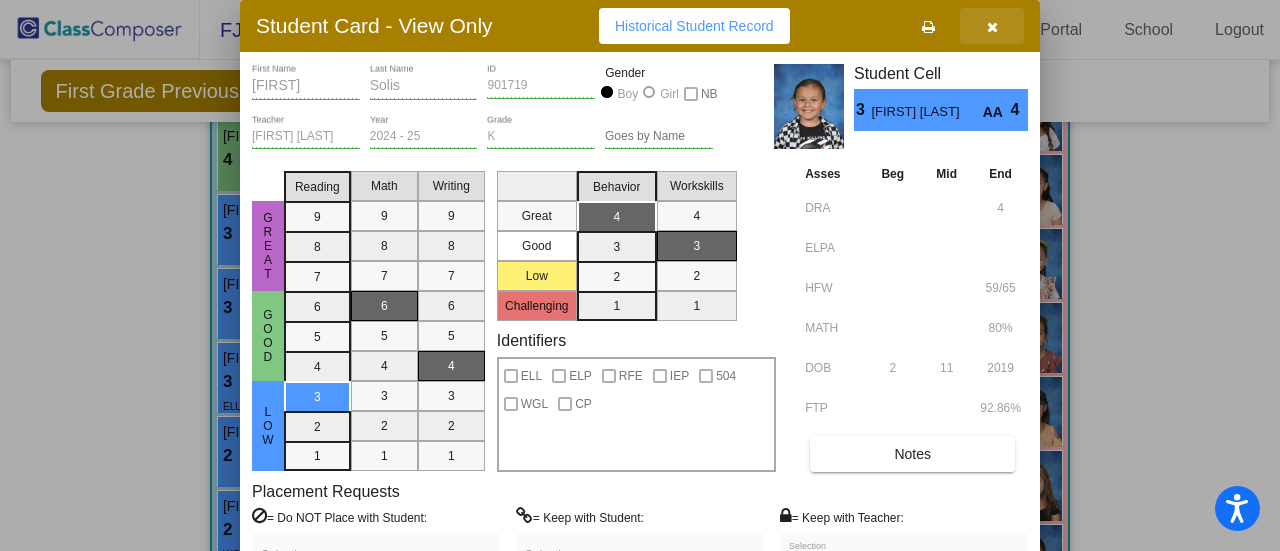 click at bounding box center [992, 26] 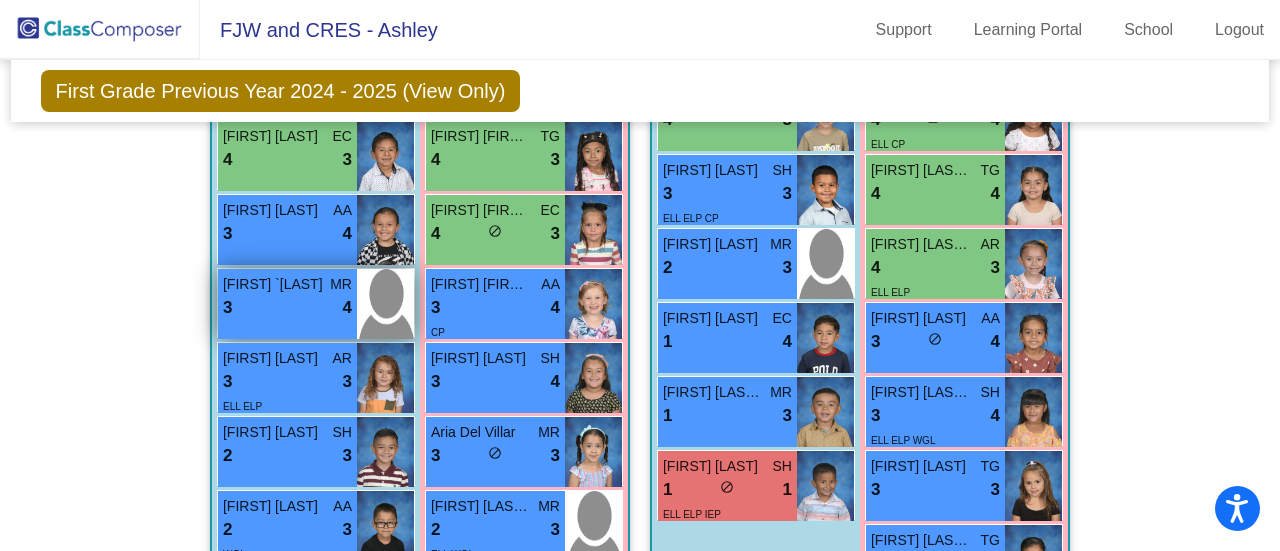 click on "3 lock do_not_disturb_alt 4" at bounding box center [287, 308] 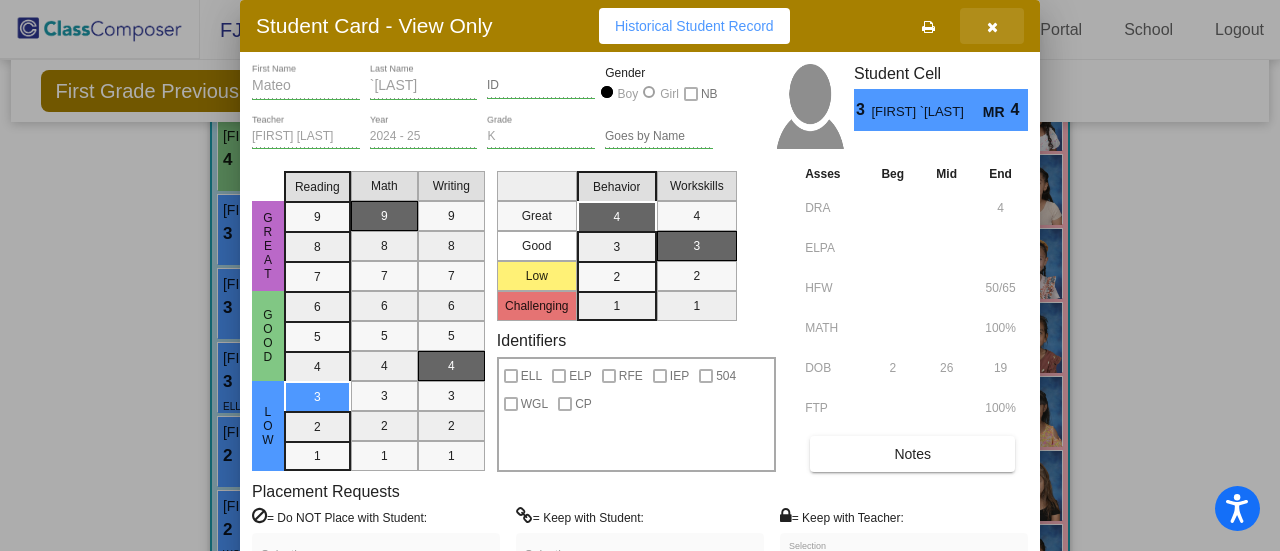 click at bounding box center (992, 27) 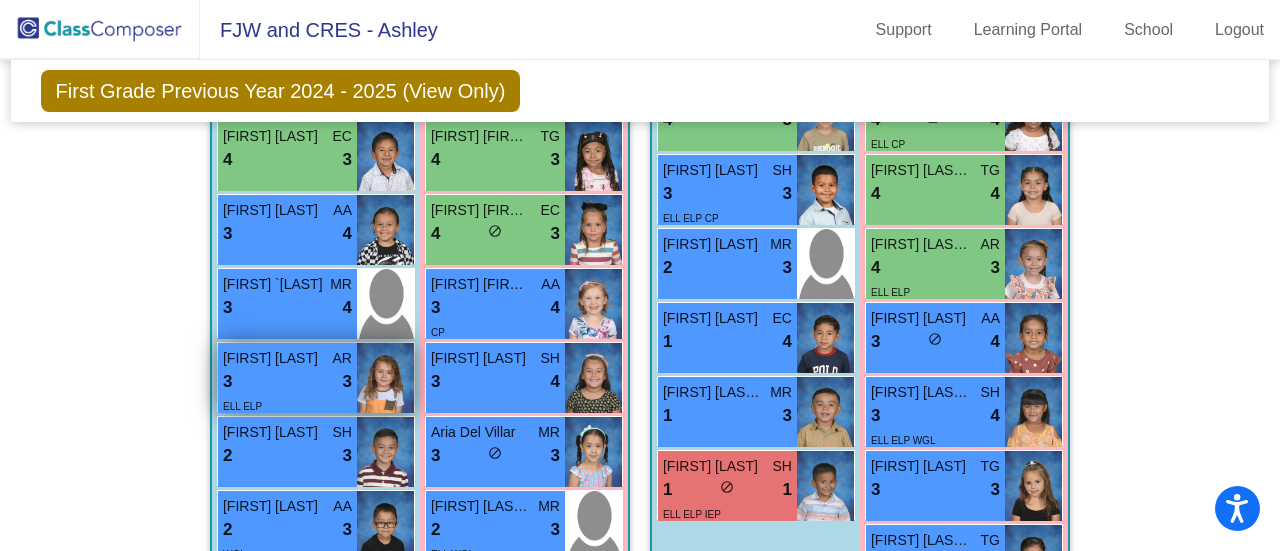 click on "3 lock do_not_disturb_alt 3" at bounding box center [287, 382] 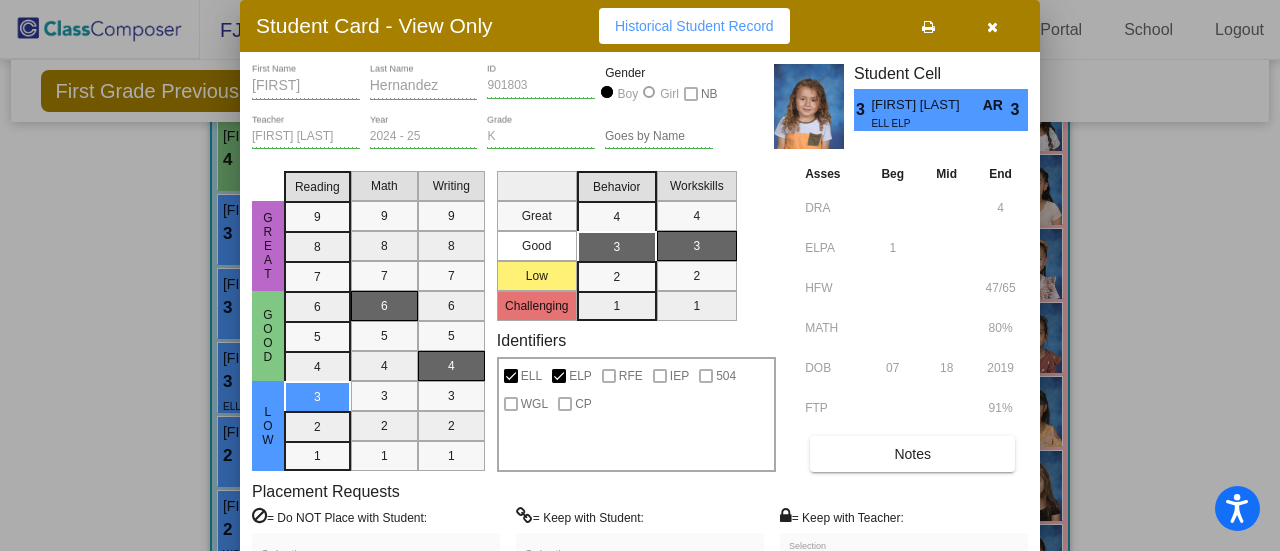 click at bounding box center [992, 27] 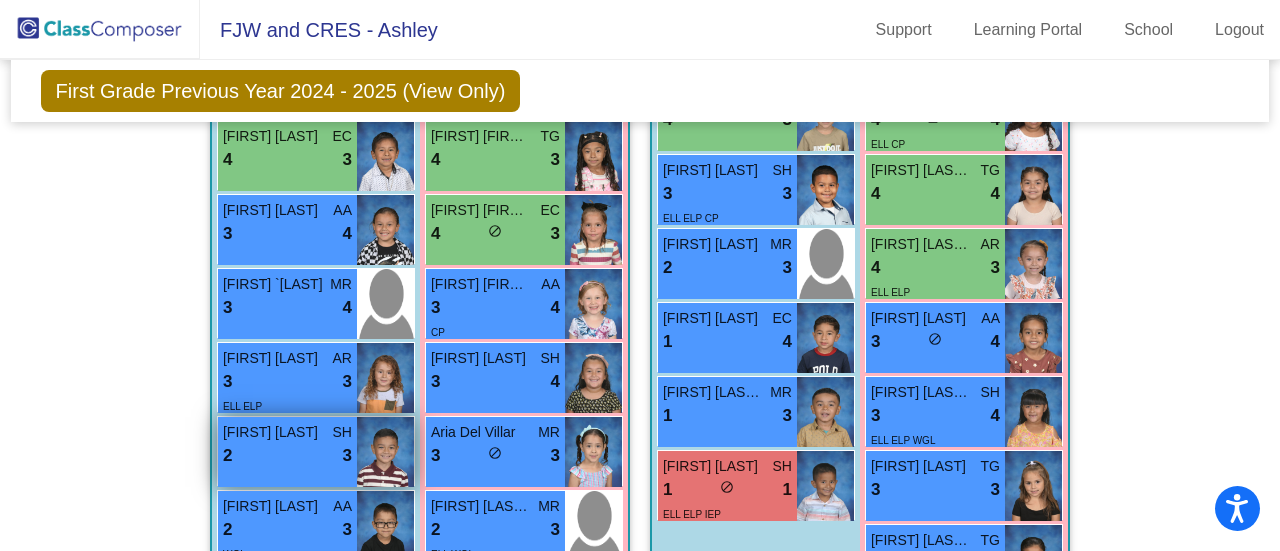 click on "[FIRST] [LAST] SH 2 lock do_not_disturb_alt 3" at bounding box center (287, 452) 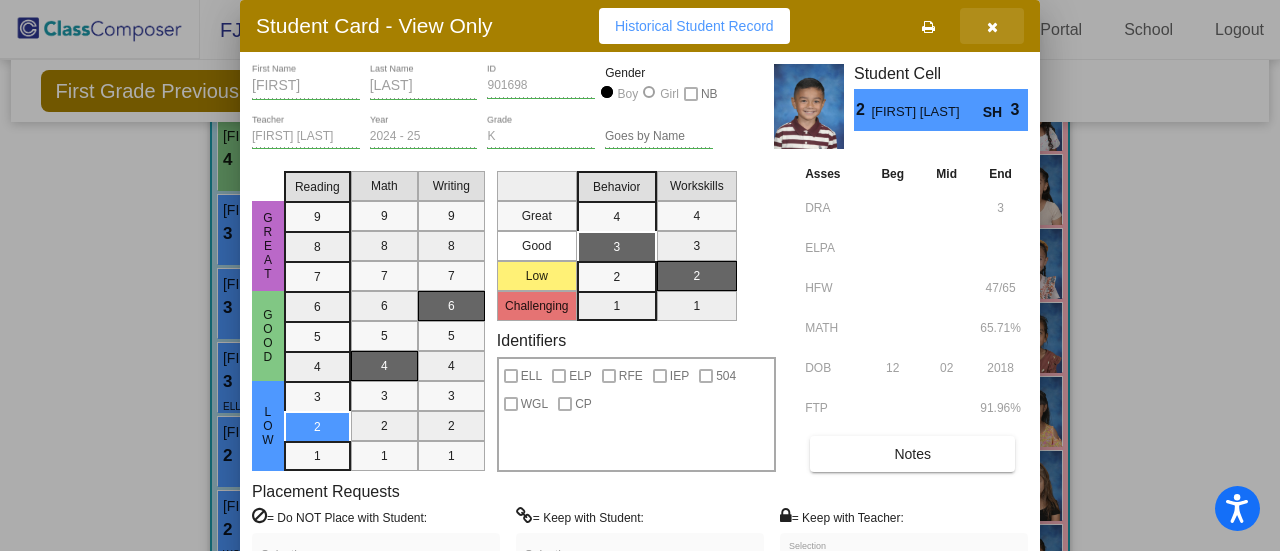 click at bounding box center (992, 26) 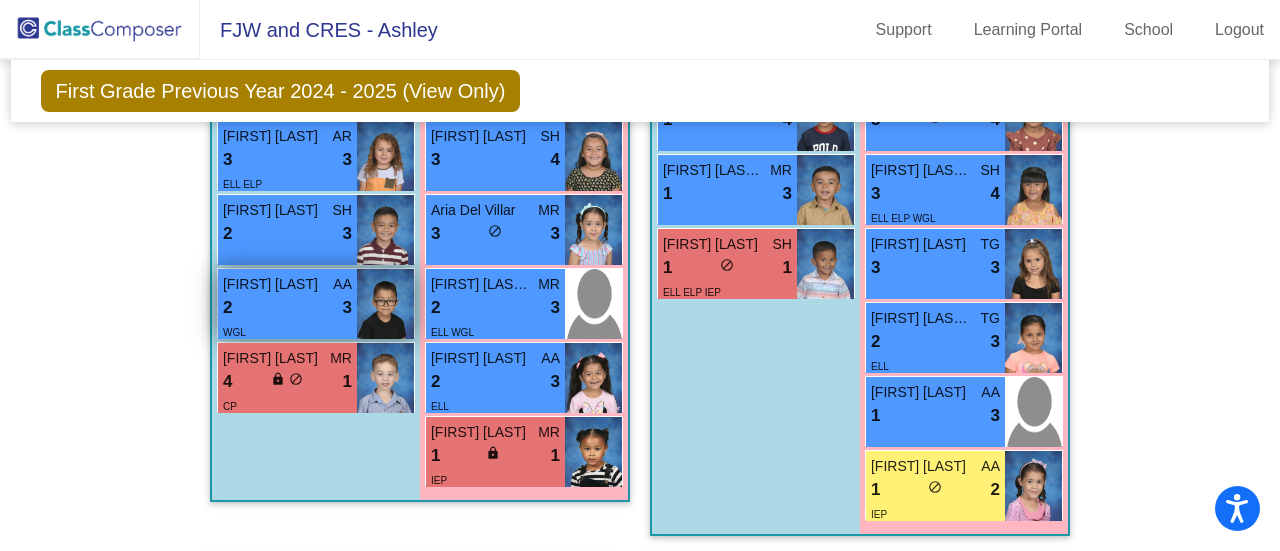 scroll, scrollTop: 1099, scrollLeft: 0, axis: vertical 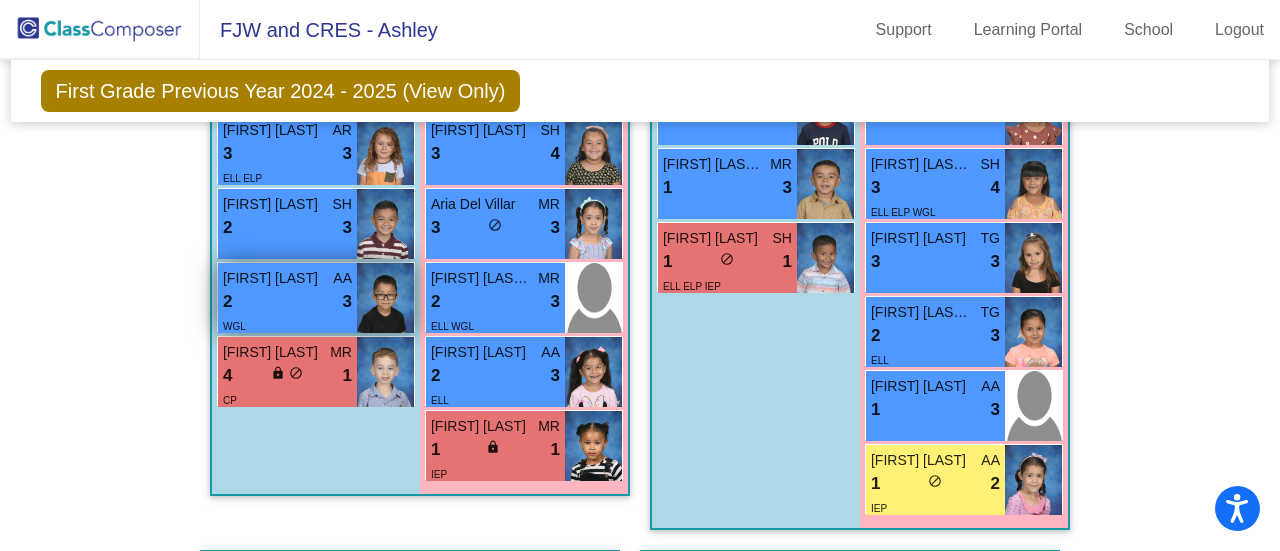 click on "WGL" at bounding box center [287, 325] 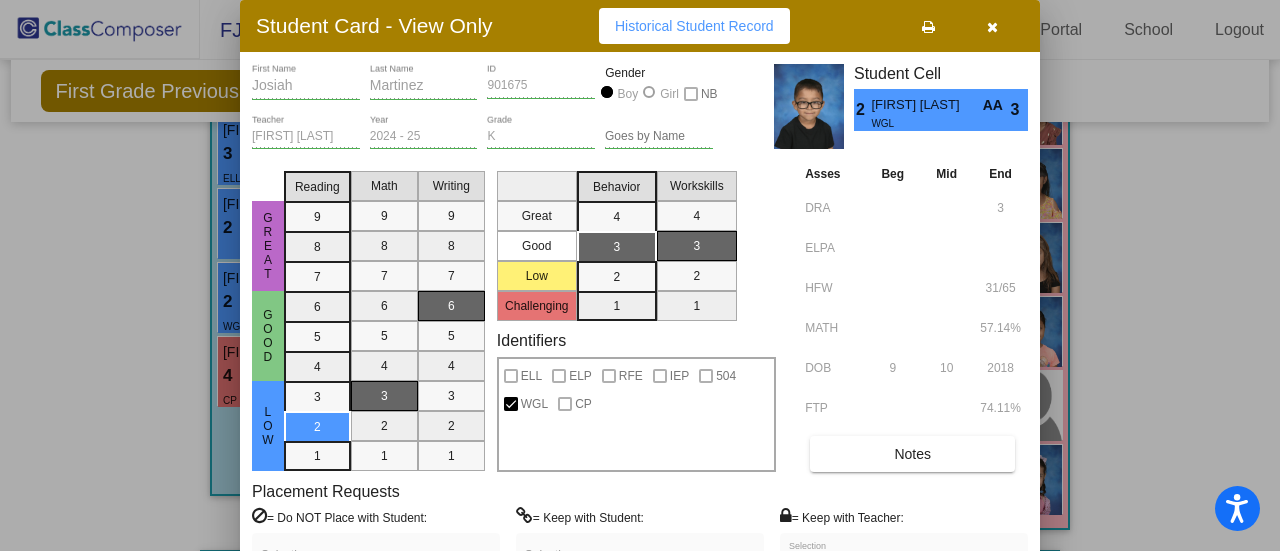 click at bounding box center [992, 27] 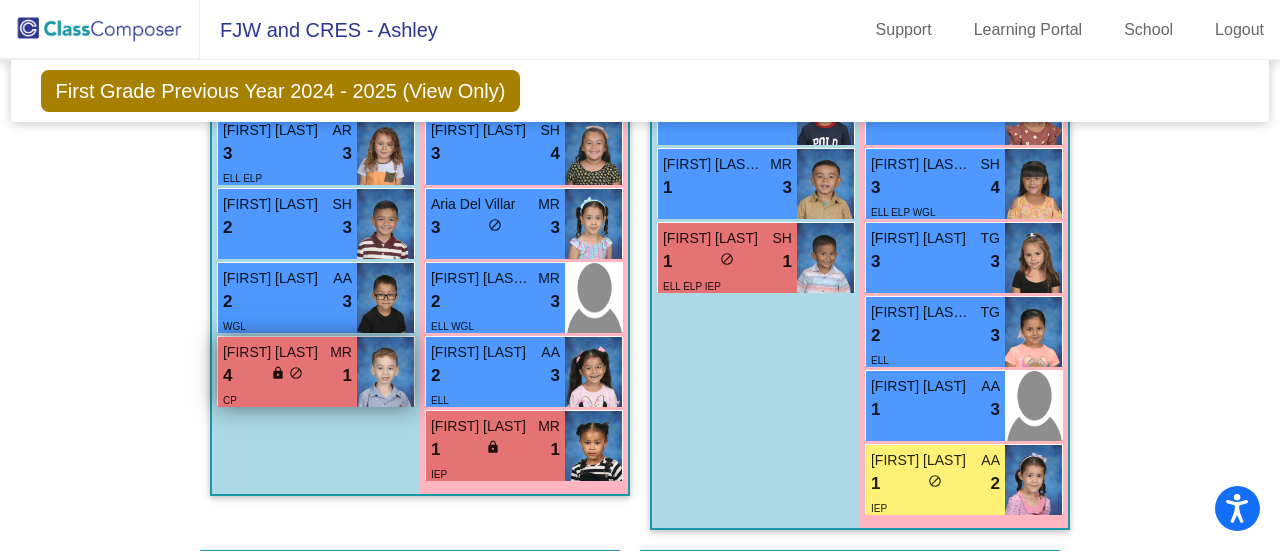 click on "[FIRST] [LAST]" at bounding box center [273, 352] 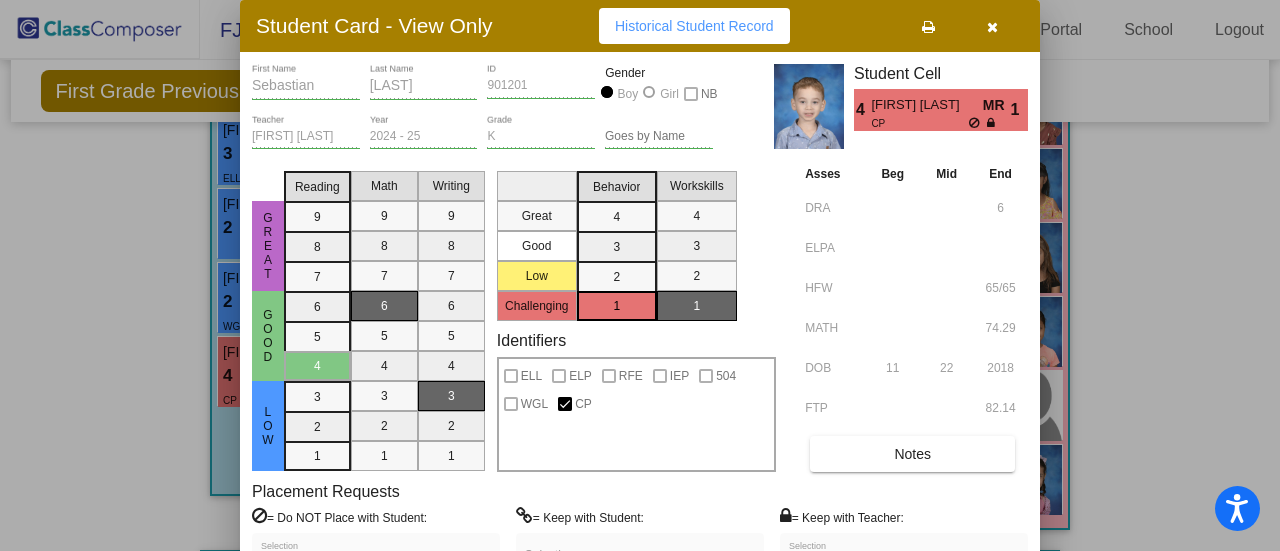 click at bounding box center (992, 27) 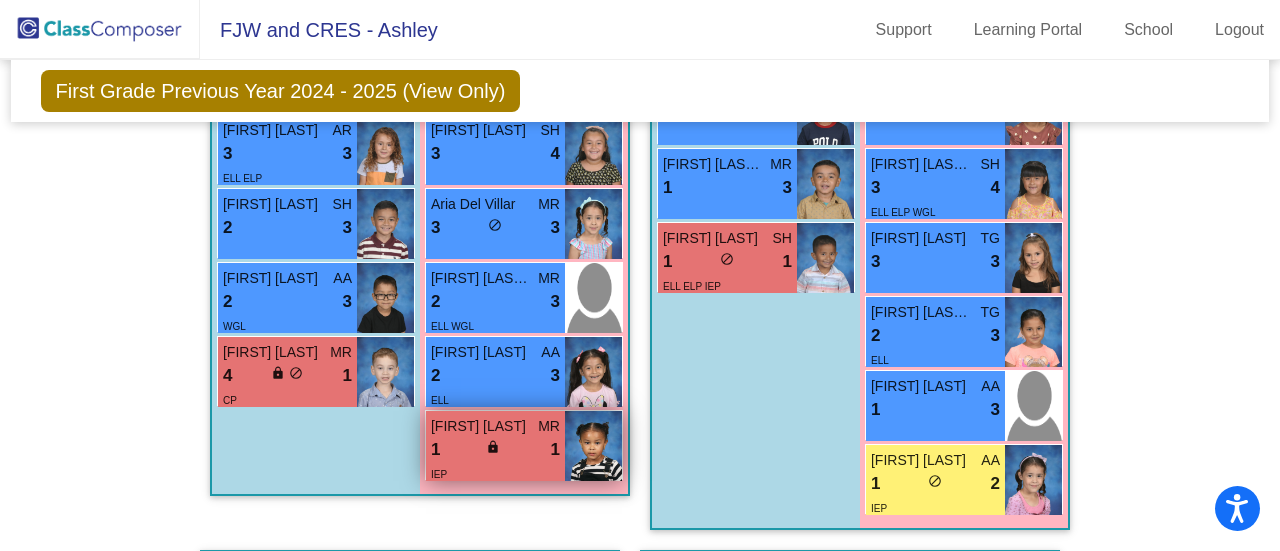 click on "1 lock do_not_disturb_alt 1" at bounding box center (495, 450) 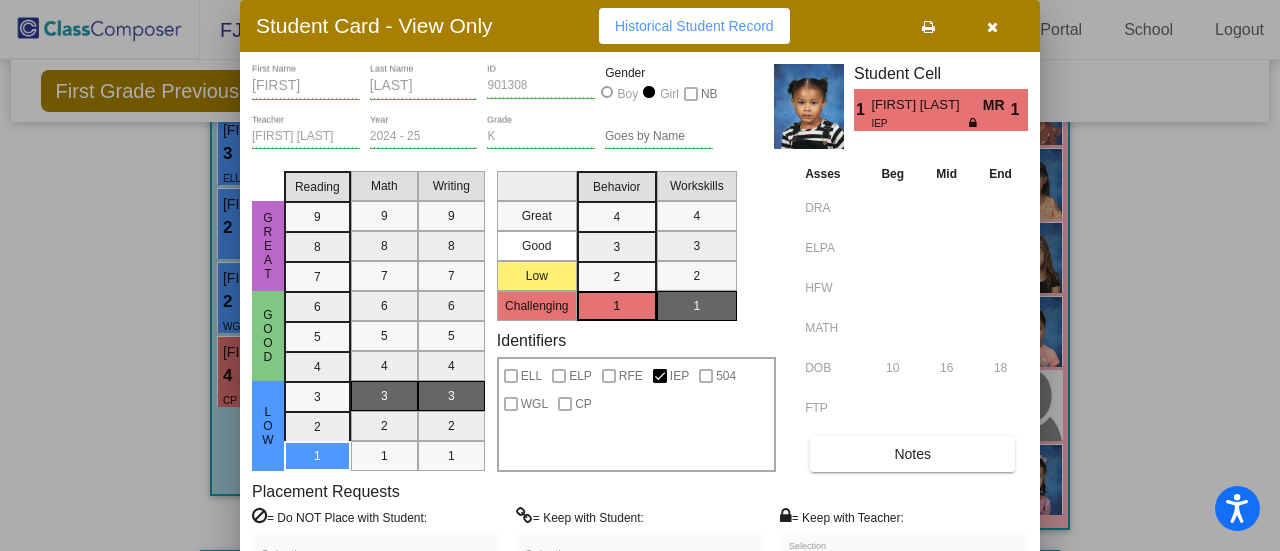 click at bounding box center (992, 27) 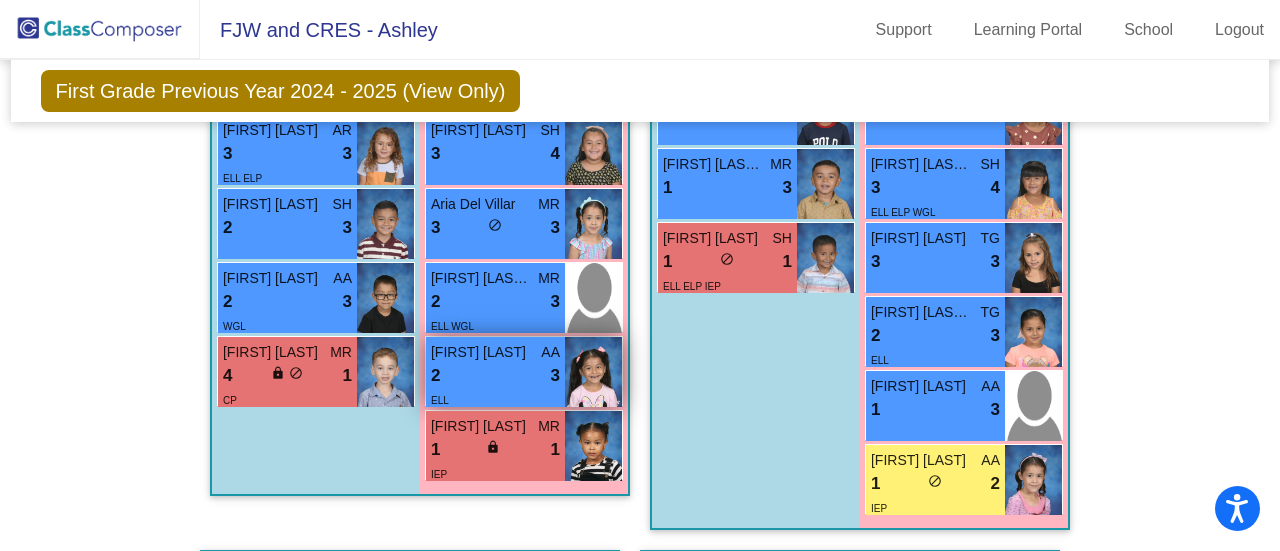 click on "[FIRST] [LAST]" at bounding box center [481, 352] 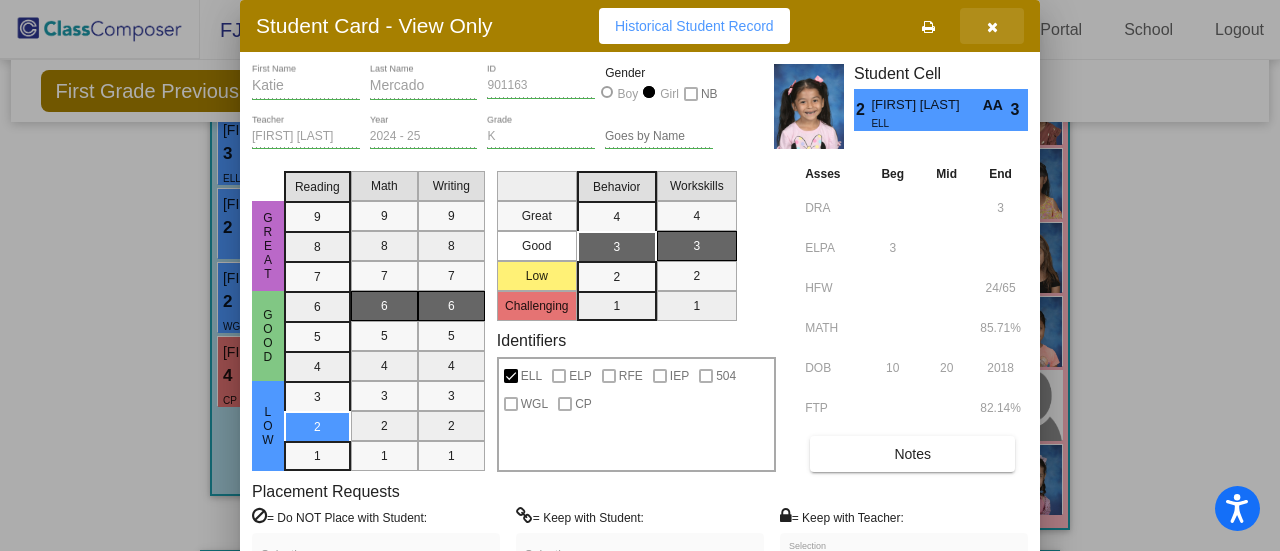 click at bounding box center (992, 27) 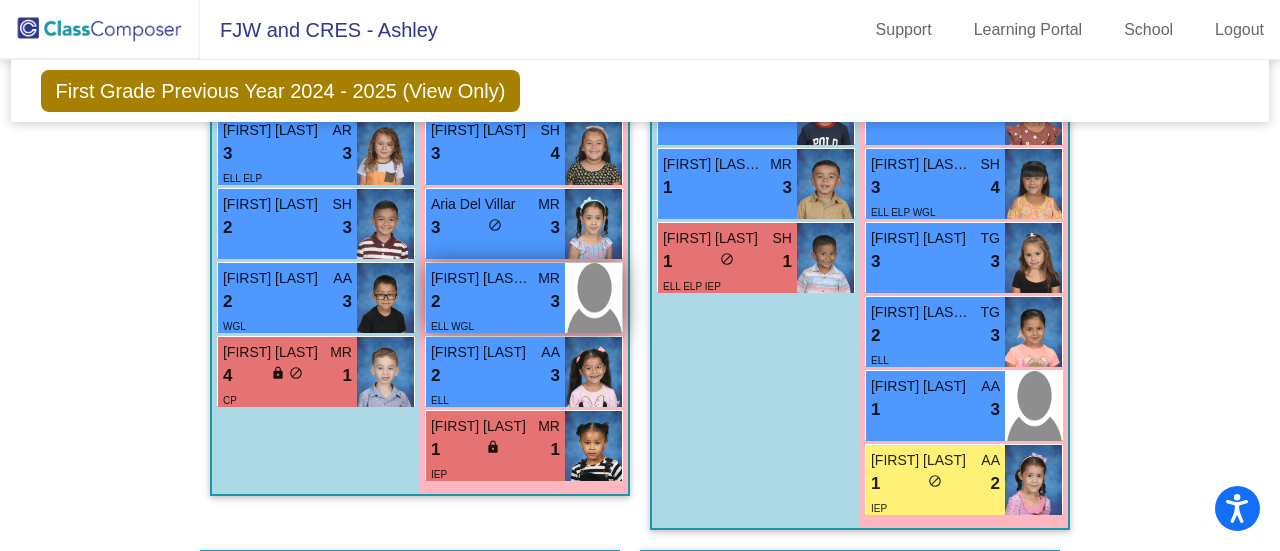 click on "2 lock do_not_disturb_alt 3" at bounding box center [495, 302] 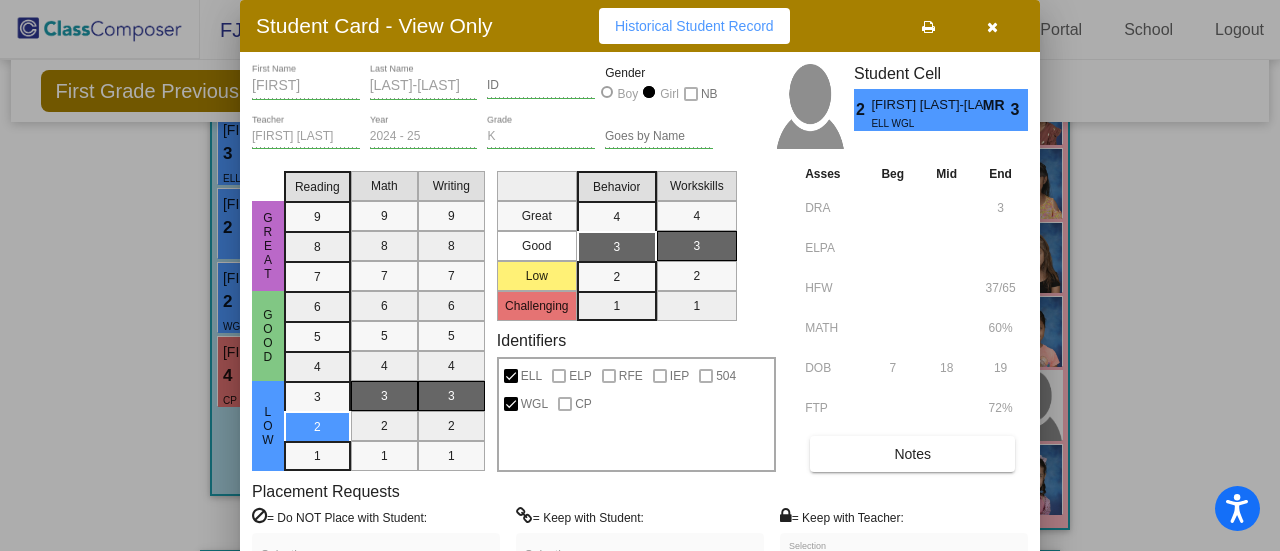 click at bounding box center [992, 27] 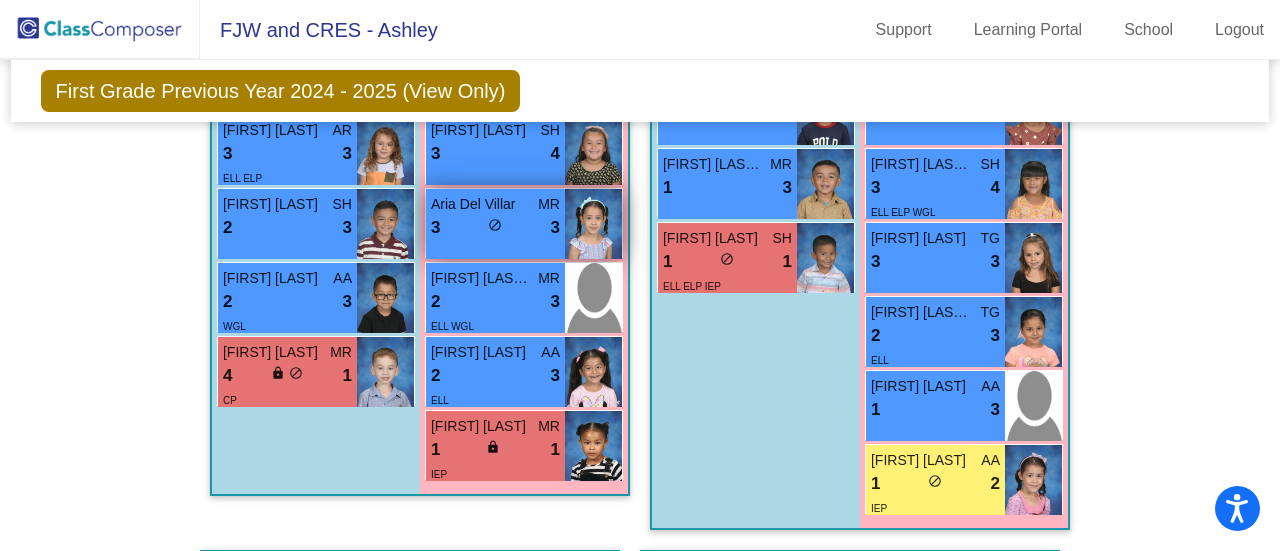 click on "3 lock do_not_disturb_alt 3" at bounding box center (495, 228) 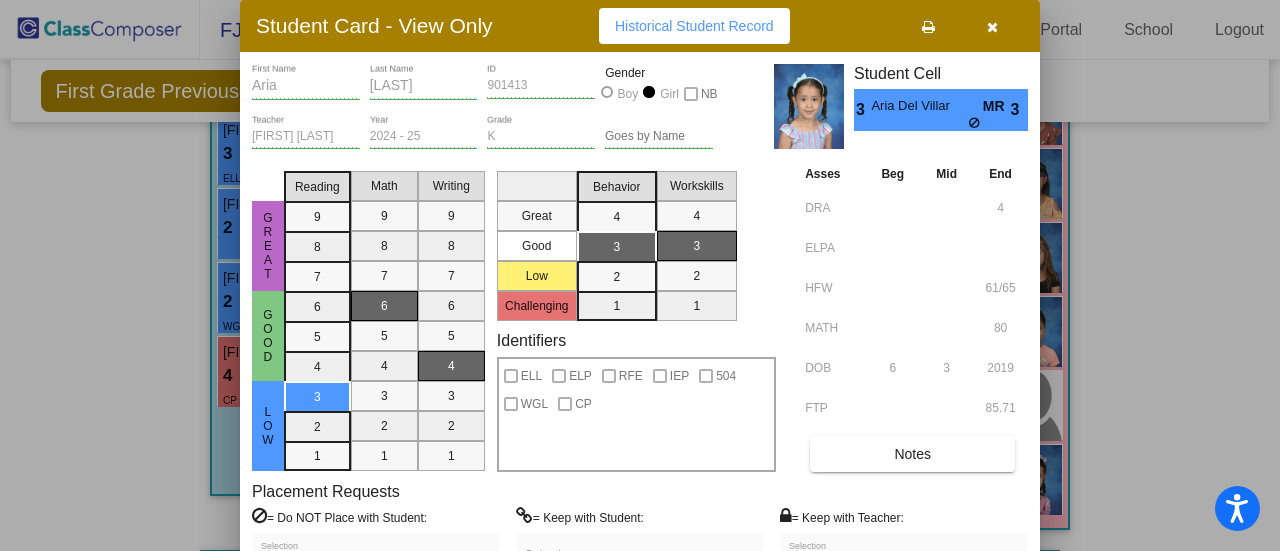 click at bounding box center [992, 27] 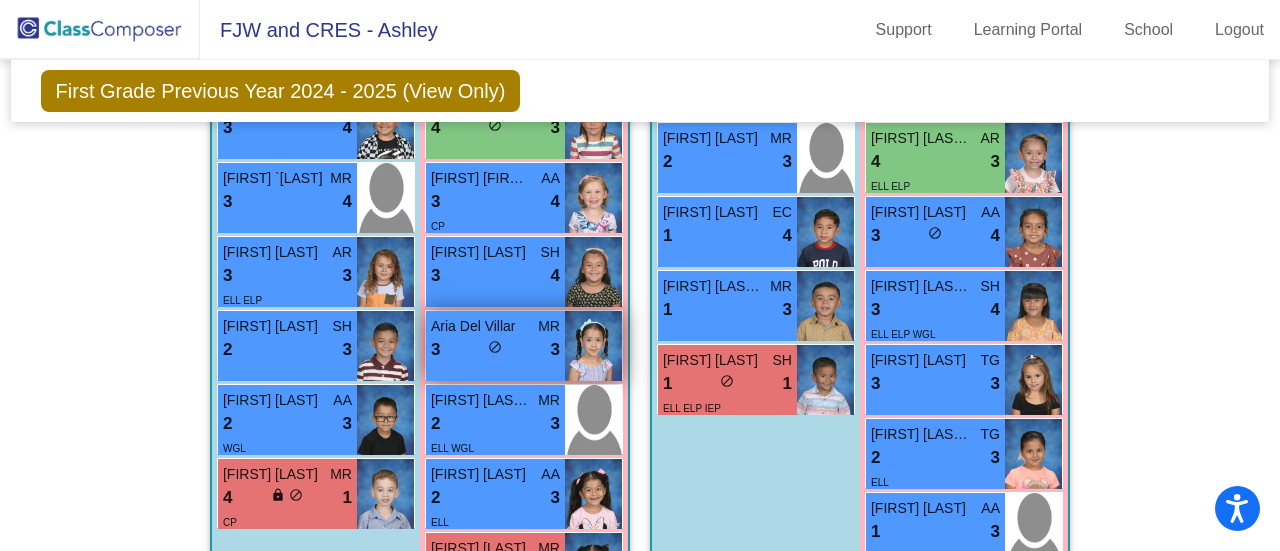 scroll, scrollTop: 973, scrollLeft: 0, axis: vertical 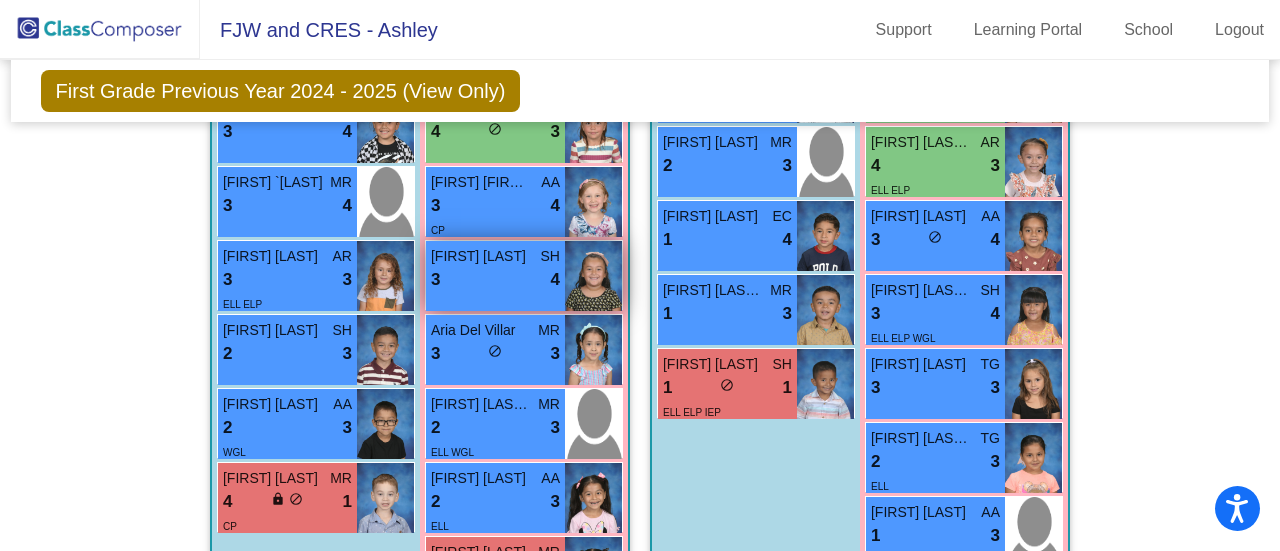 click on "[FIRST] [LAST] SH 3 lock do_not_disturb_alt 4" at bounding box center (495, 276) 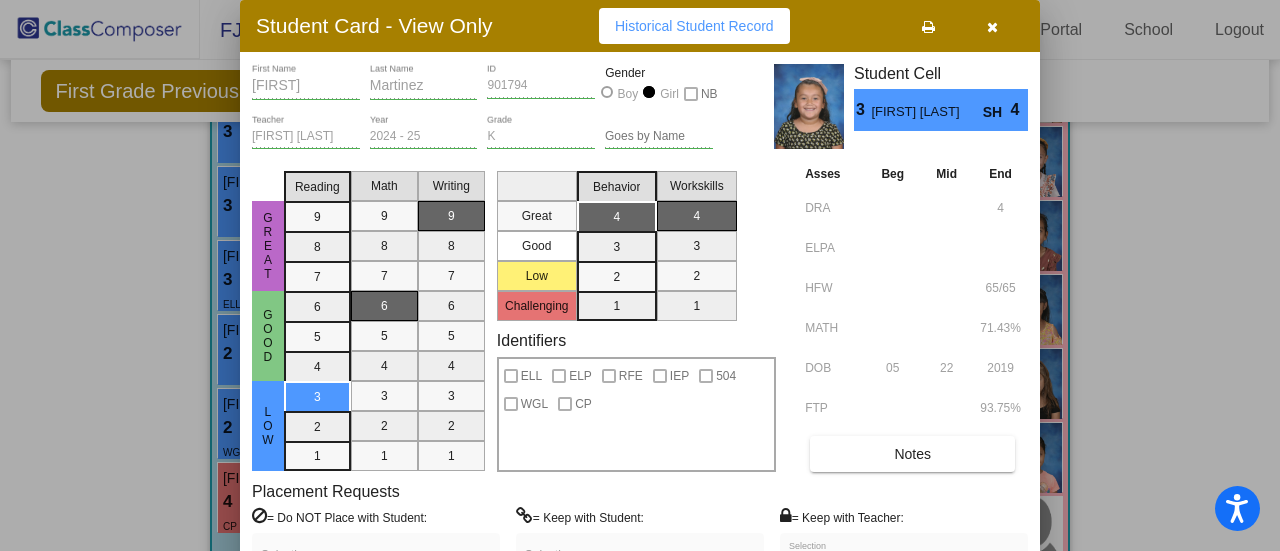 click at bounding box center [992, 27] 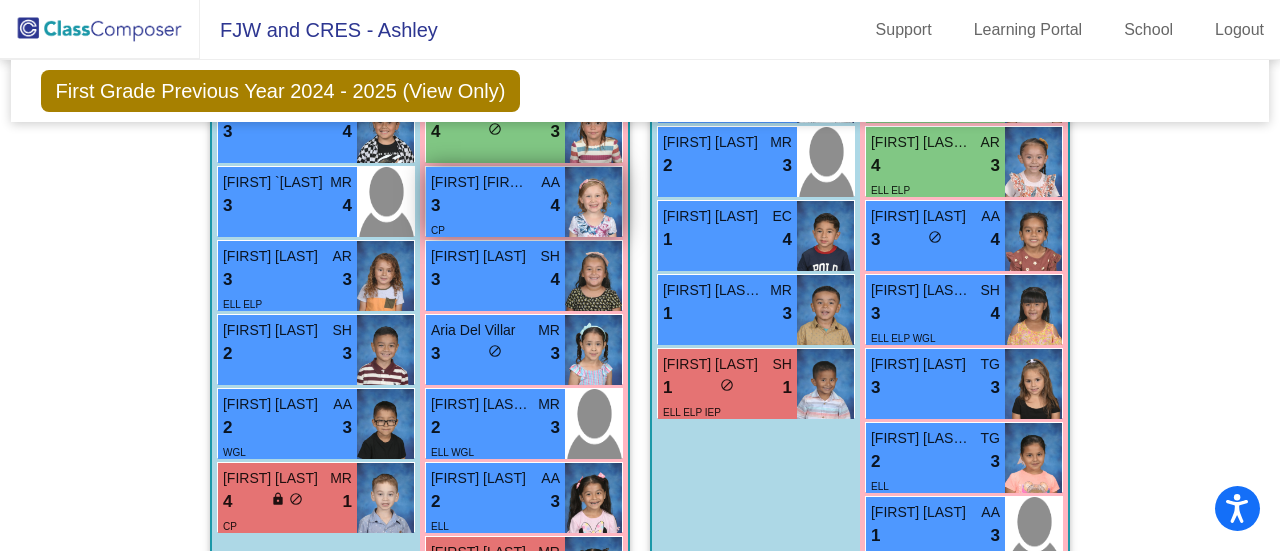 click on "3 lock do_not_disturb_alt 4" at bounding box center [495, 206] 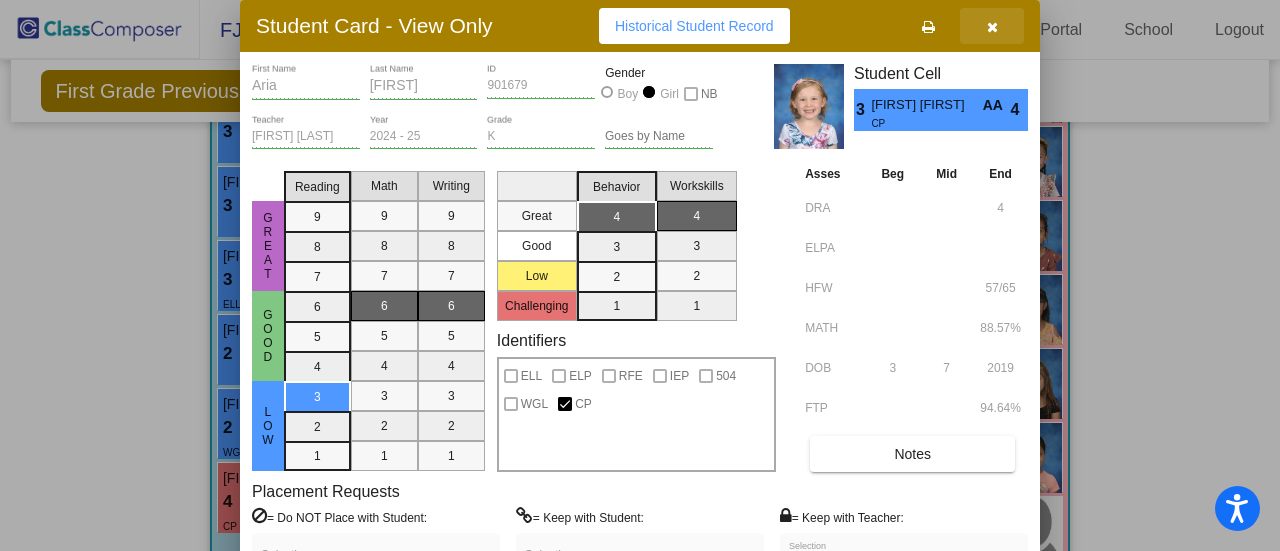 click at bounding box center (992, 26) 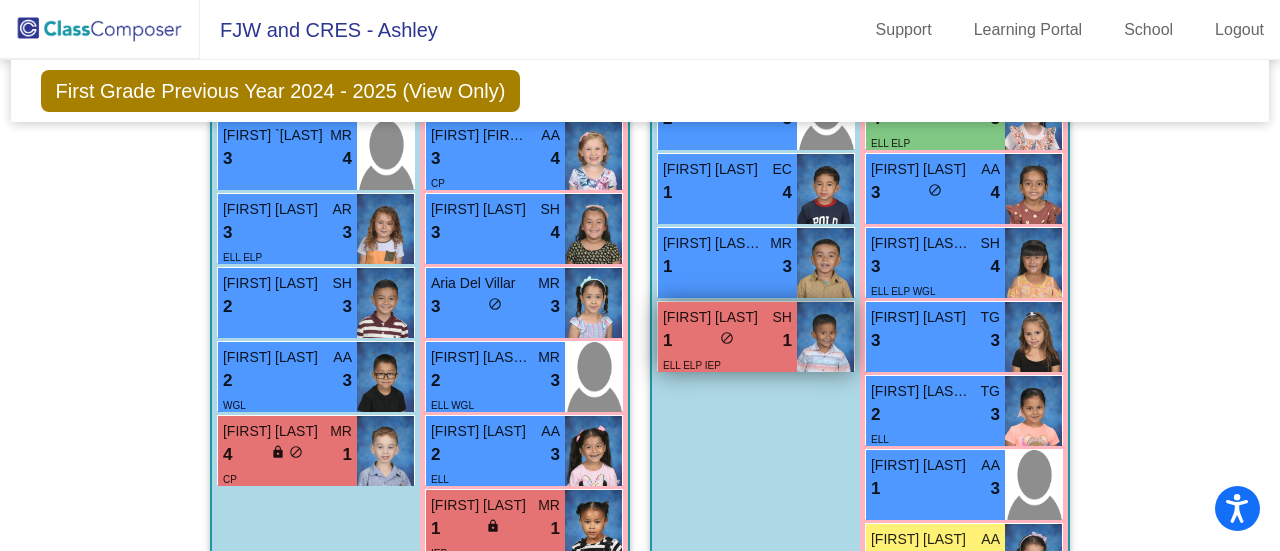 scroll, scrollTop: 1021, scrollLeft: 0, axis: vertical 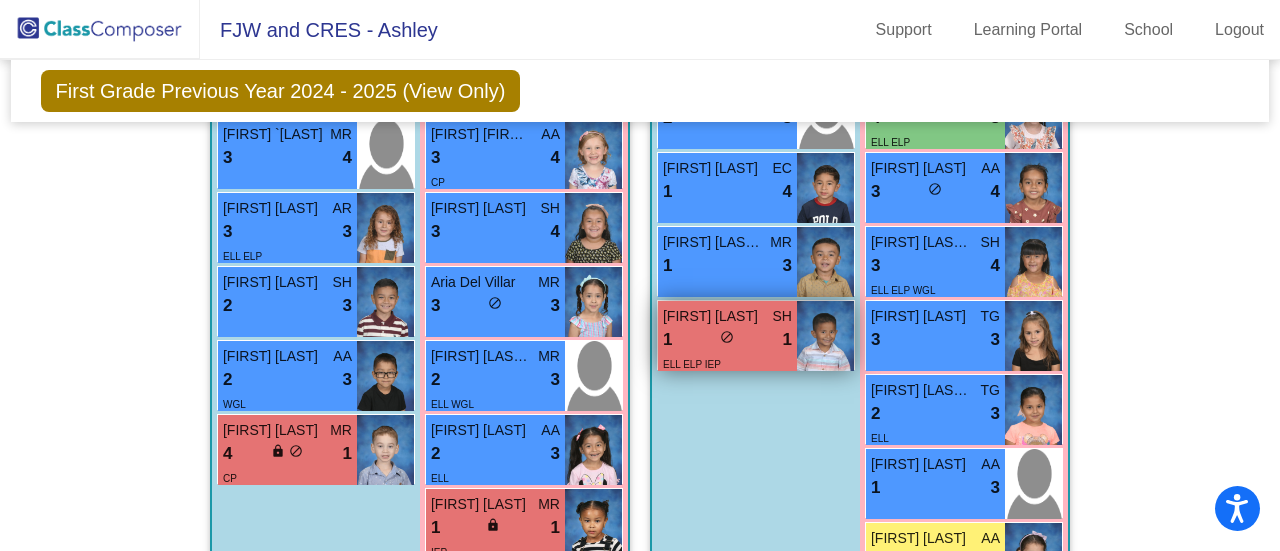 click on "1 lock do_not_disturb_alt 1" at bounding box center (727, 340) 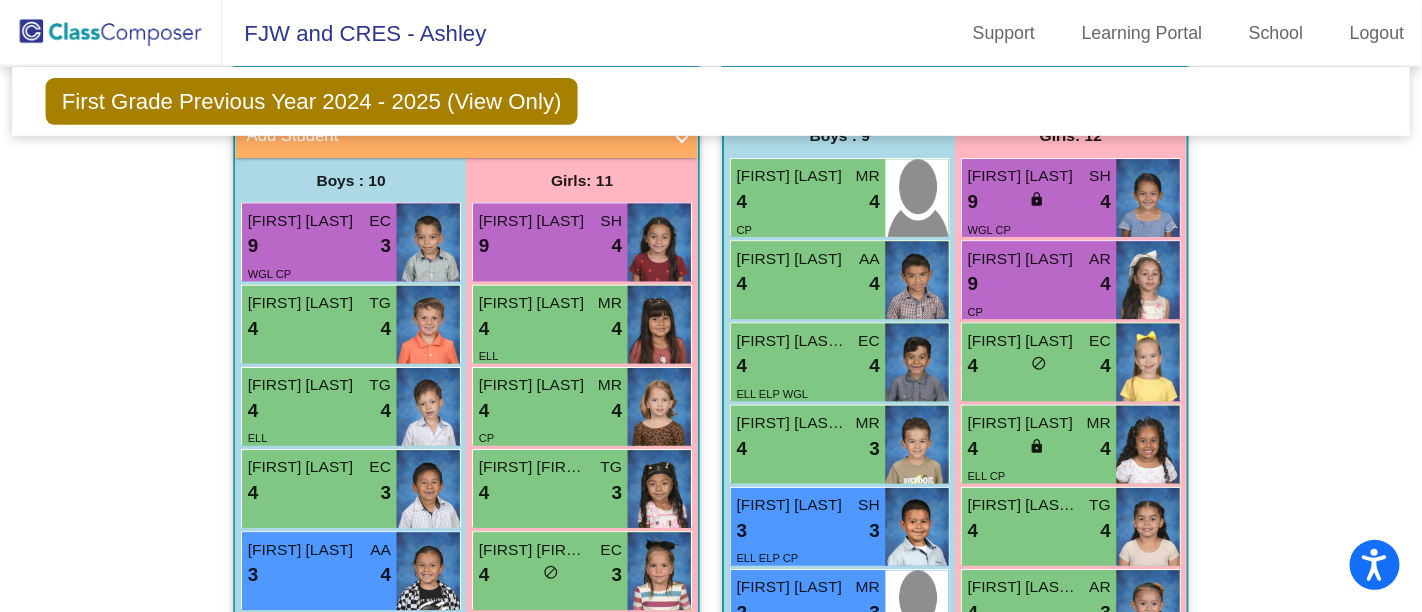 scroll, scrollTop: 588, scrollLeft: 0, axis: vertical 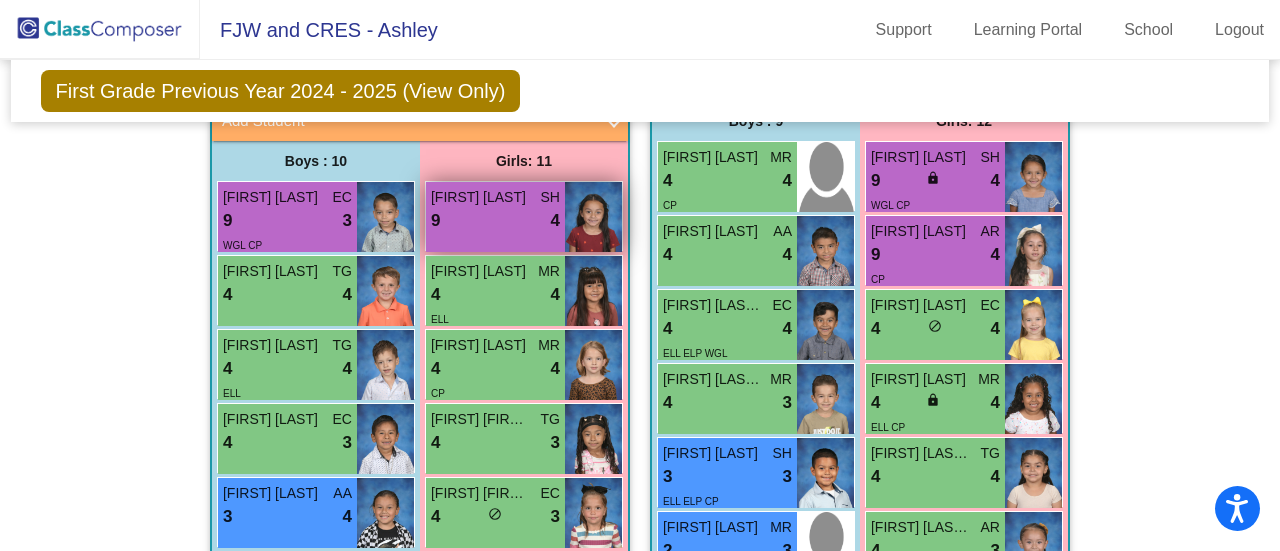 click on "9 lock do_not_disturb_alt 4" at bounding box center (495, 221) 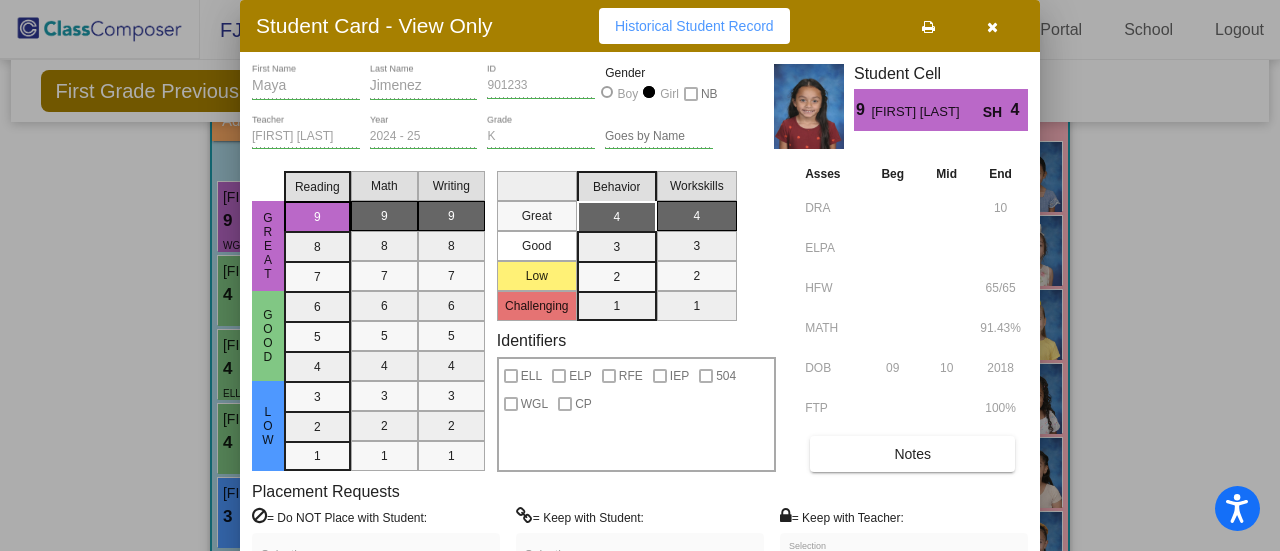 drag, startPoint x: 1099, startPoint y: 0, endPoint x: 1241, endPoint y: 216, distance: 258.49564 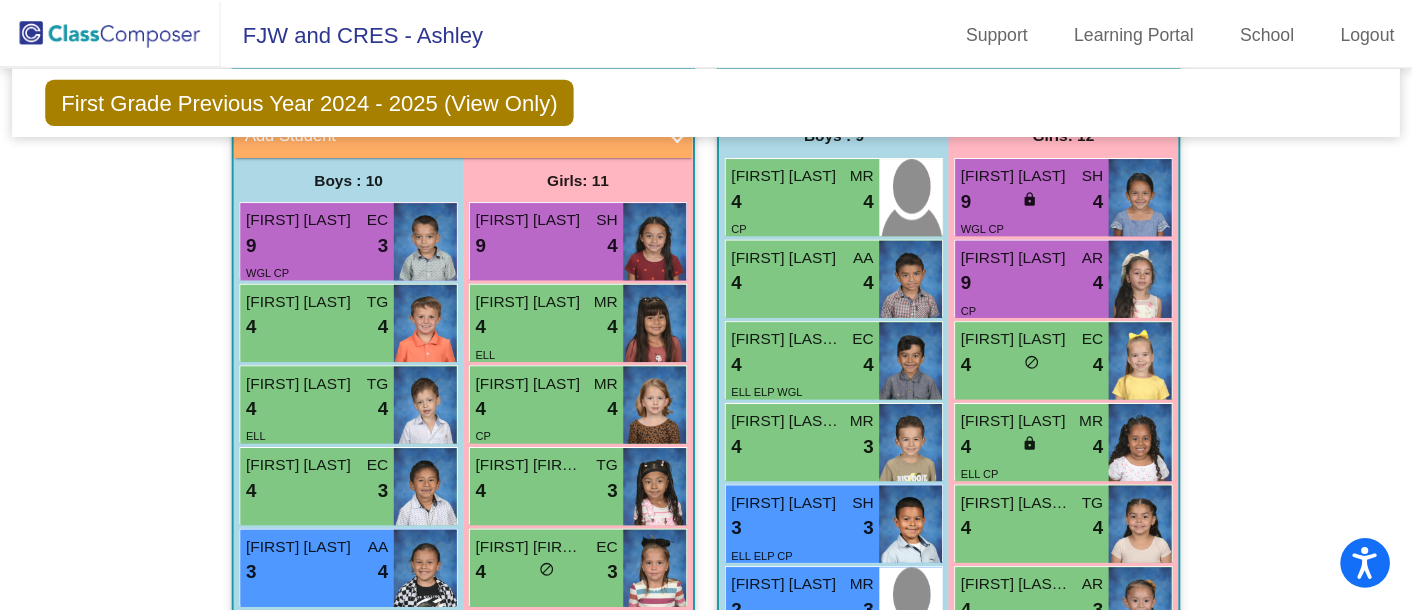 scroll, scrollTop: 588, scrollLeft: 0, axis: vertical 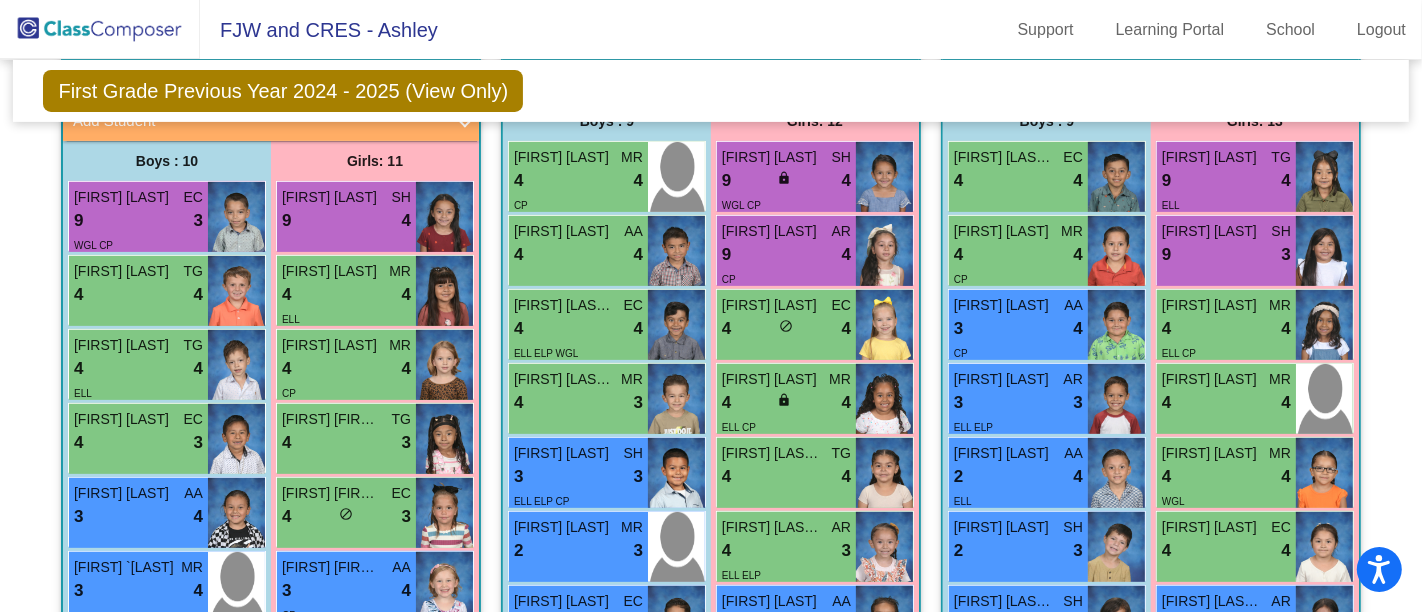 drag, startPoint x: 1251, startPoint y: 1, endPoint x: 845, endPoint y: 90, distance: 415.64047 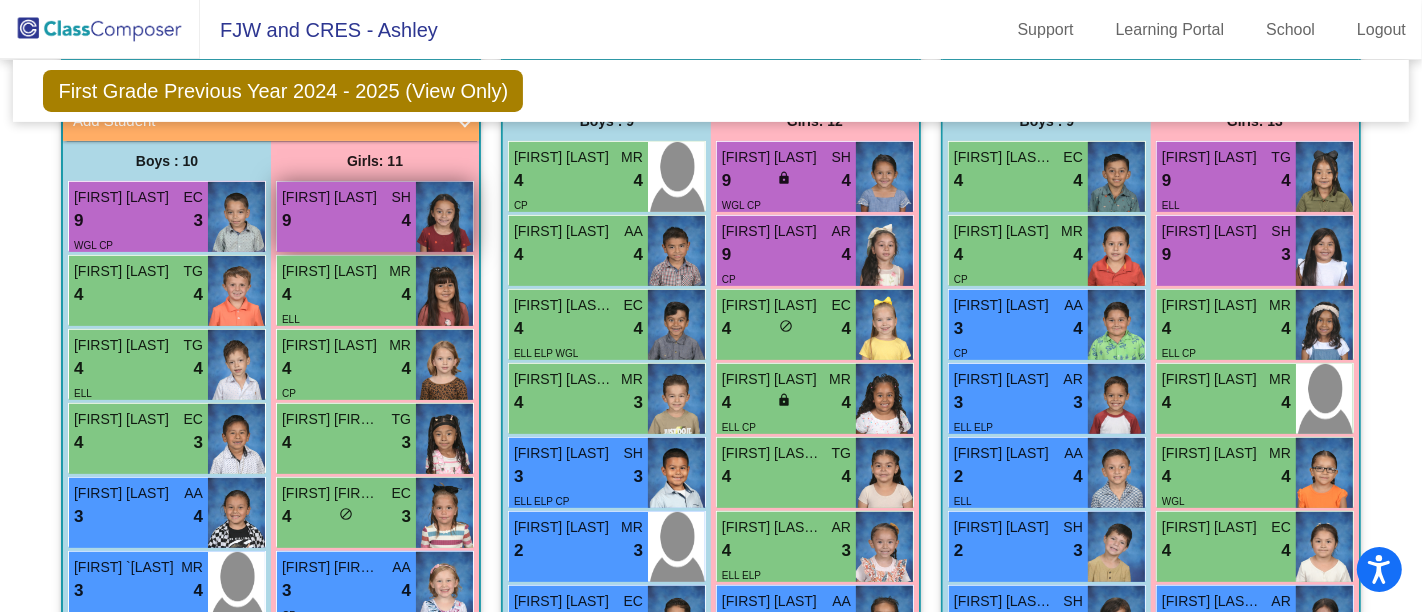 click on "9 lock do_not_disturb_alt 4" at bounding box center [346, 221] 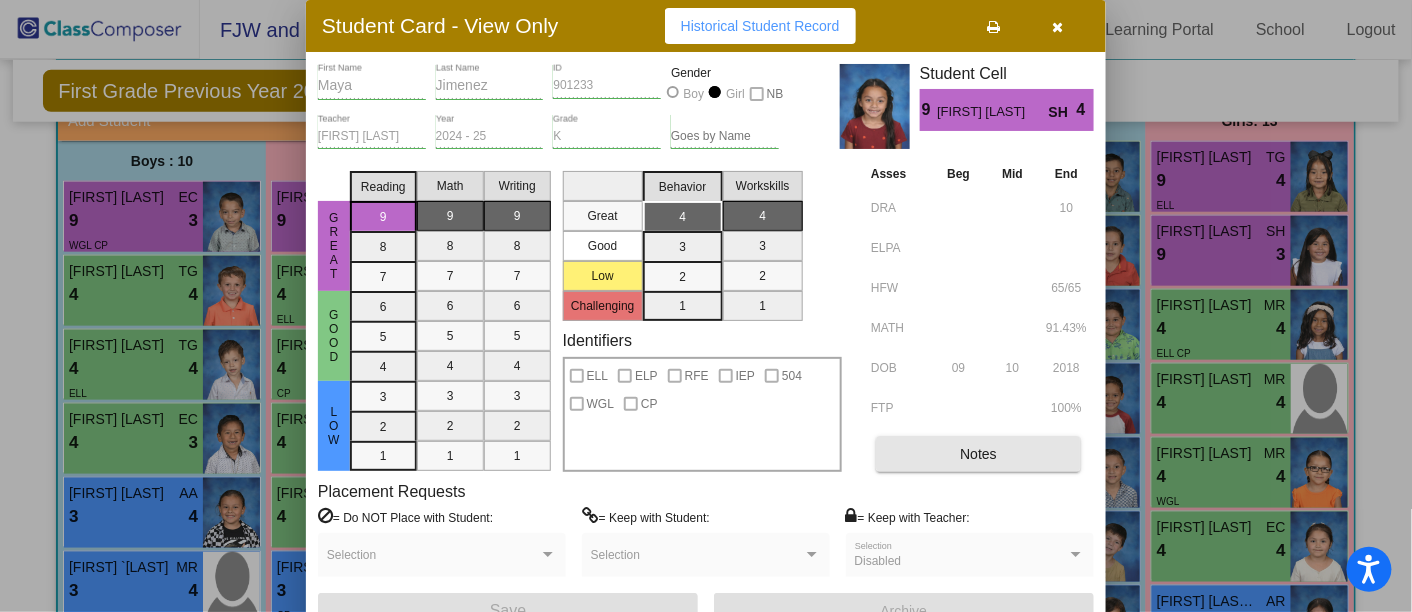 click on "Notes" at bounding box center (978, 454) 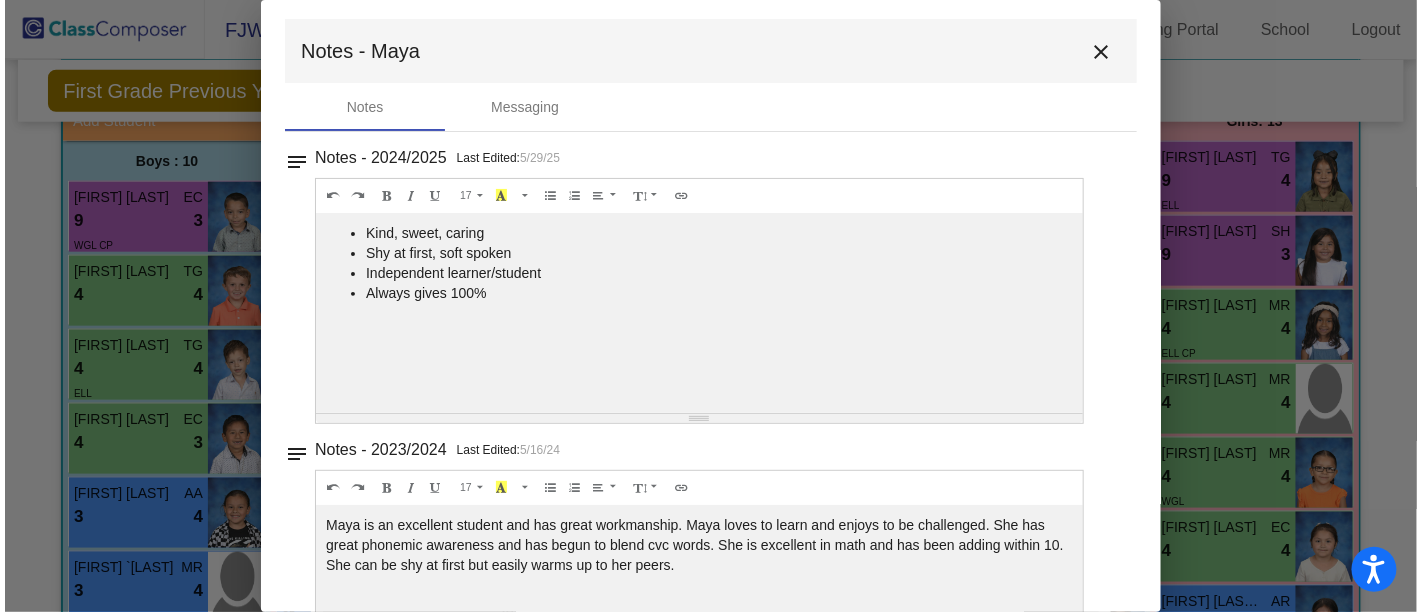scroll, scrollTop: 0, scrollLeft: 0, axis: both 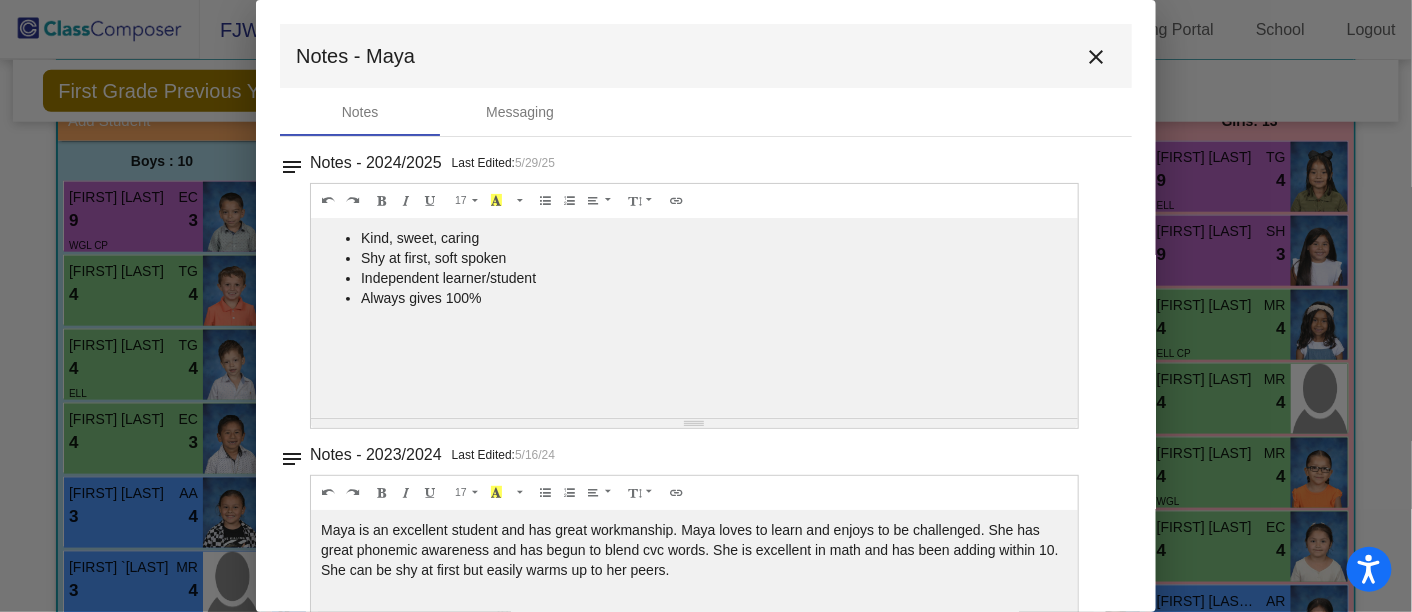 click on "close" at bounding box center [1096, 57] 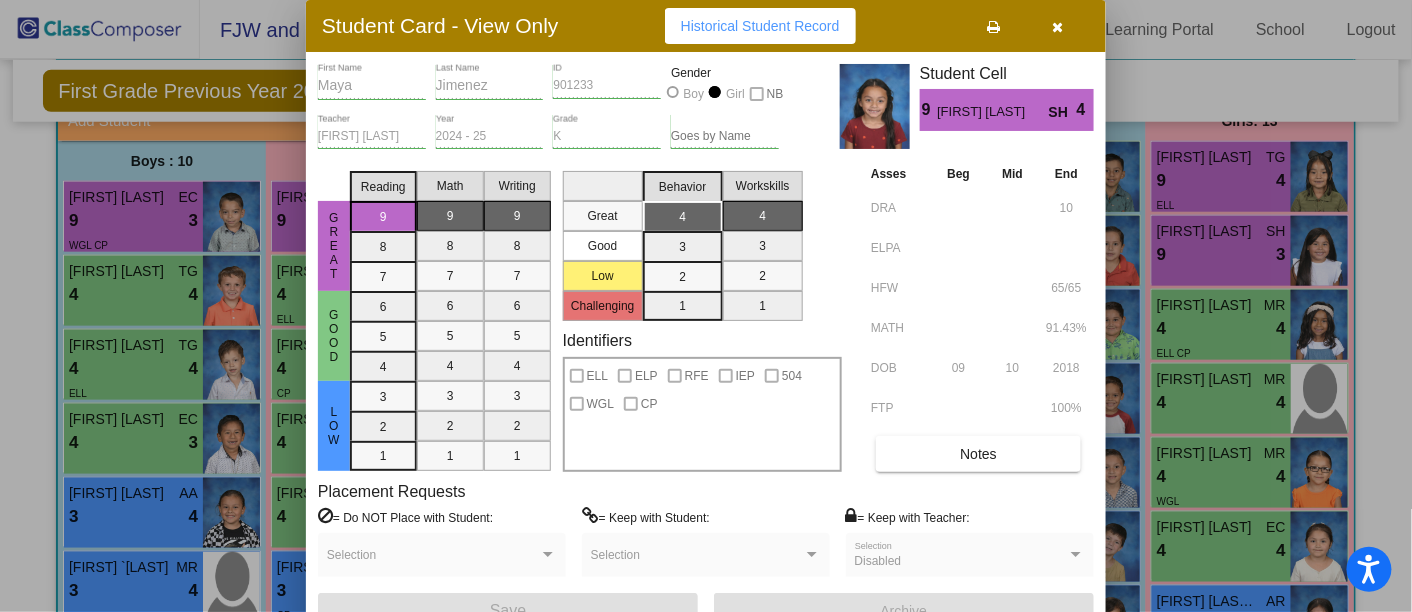 click at bounding box center (1058, 27) 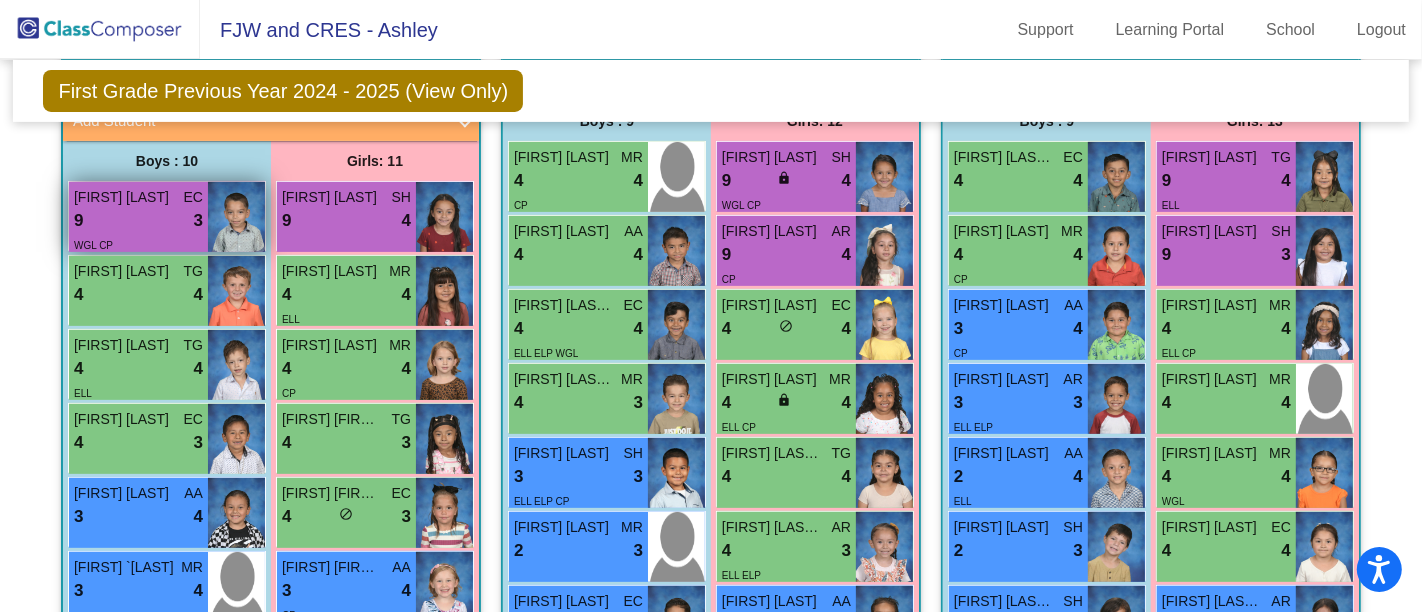 click on "[FIRST] [LAST]" at bounding box center (124, 197) 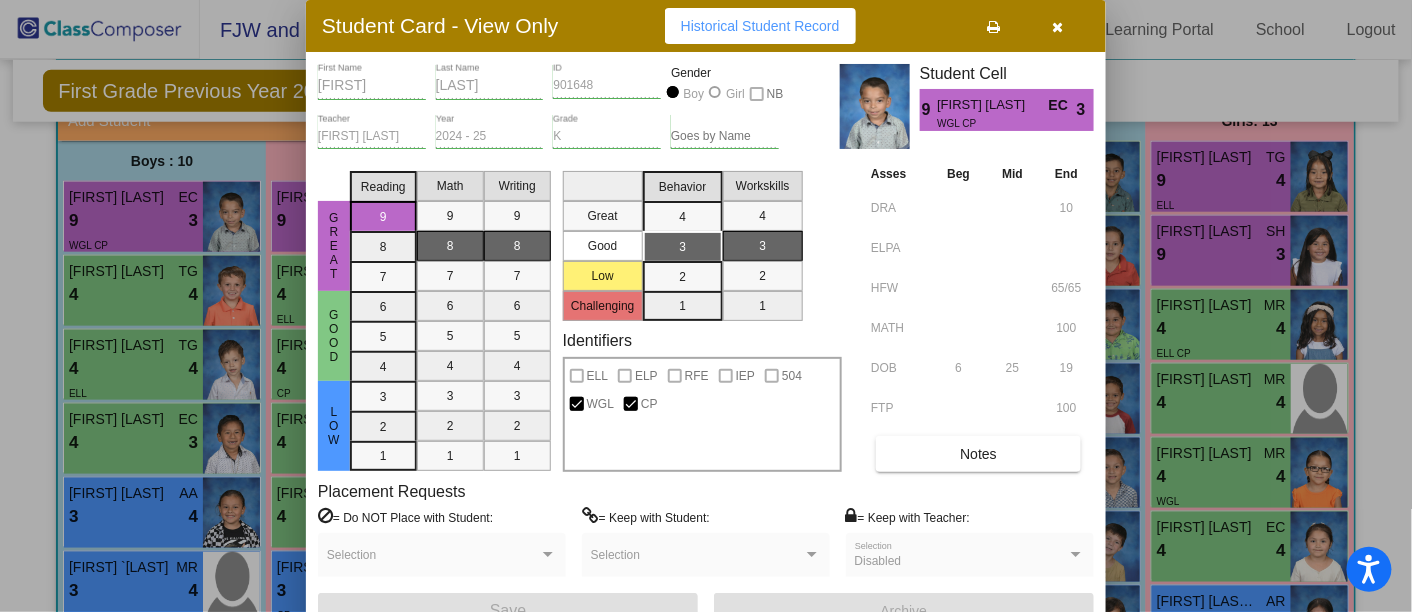 click on "Notes" at bounding box center [978, 454] 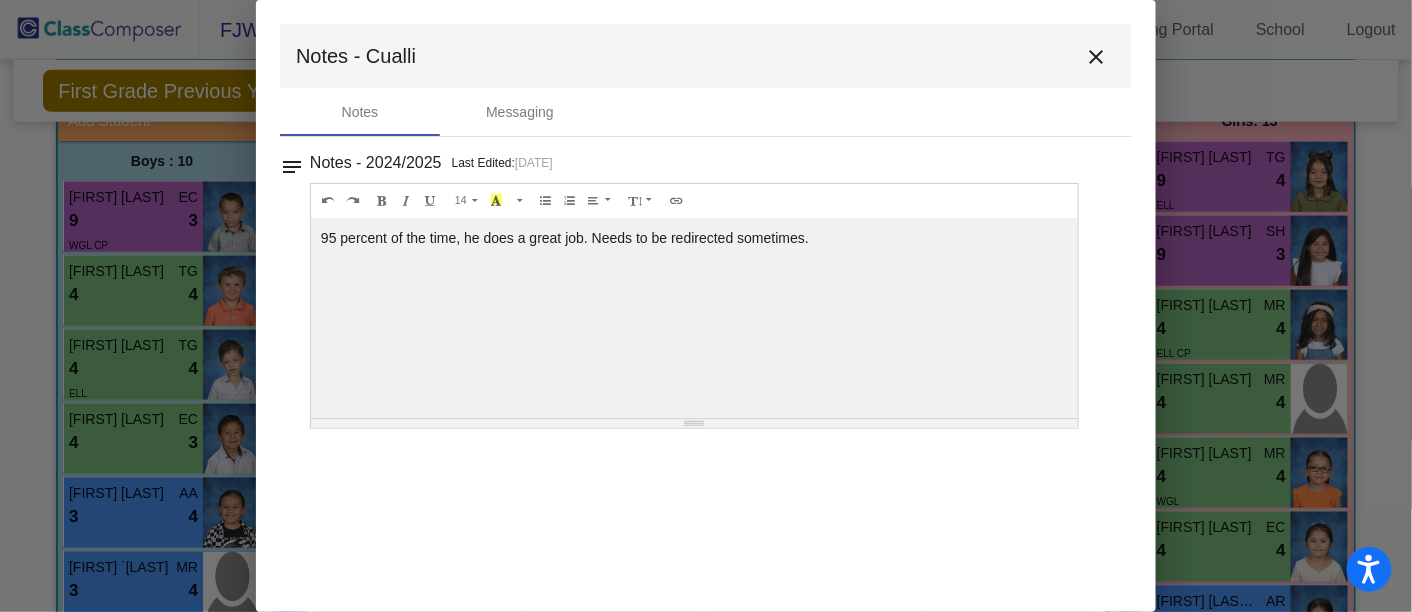 click on "close" at bounding box center [1096, 57] 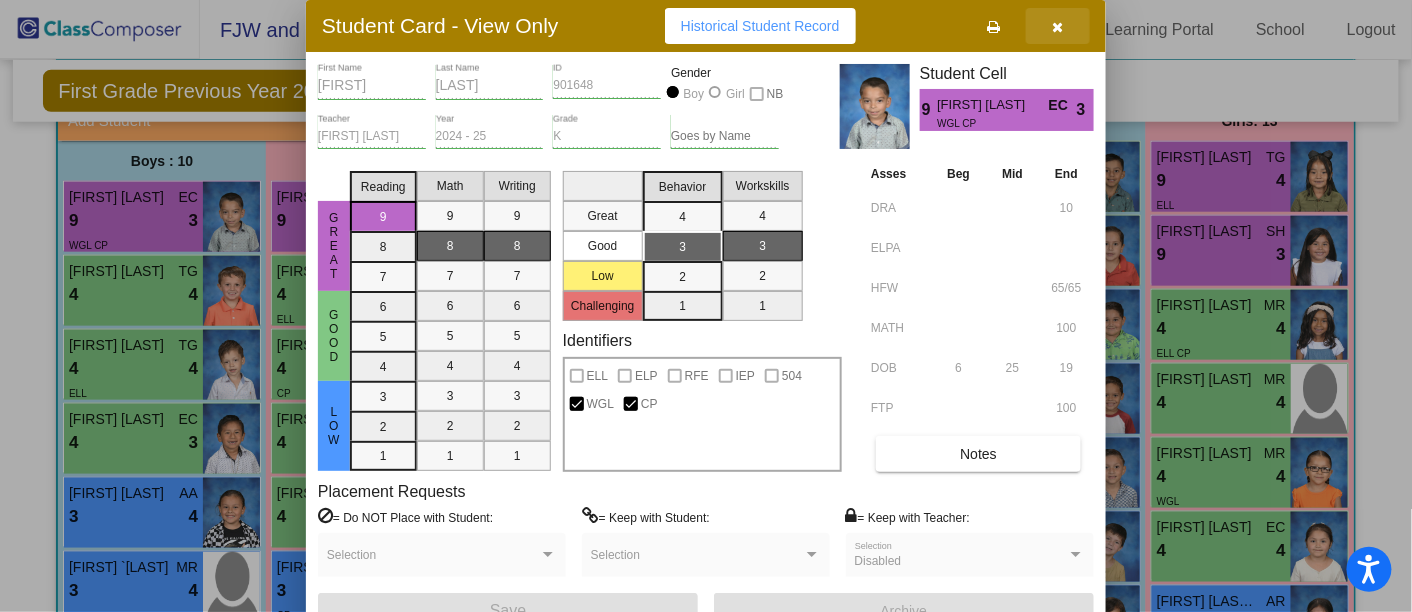 click at bounding box center (1058, 26) 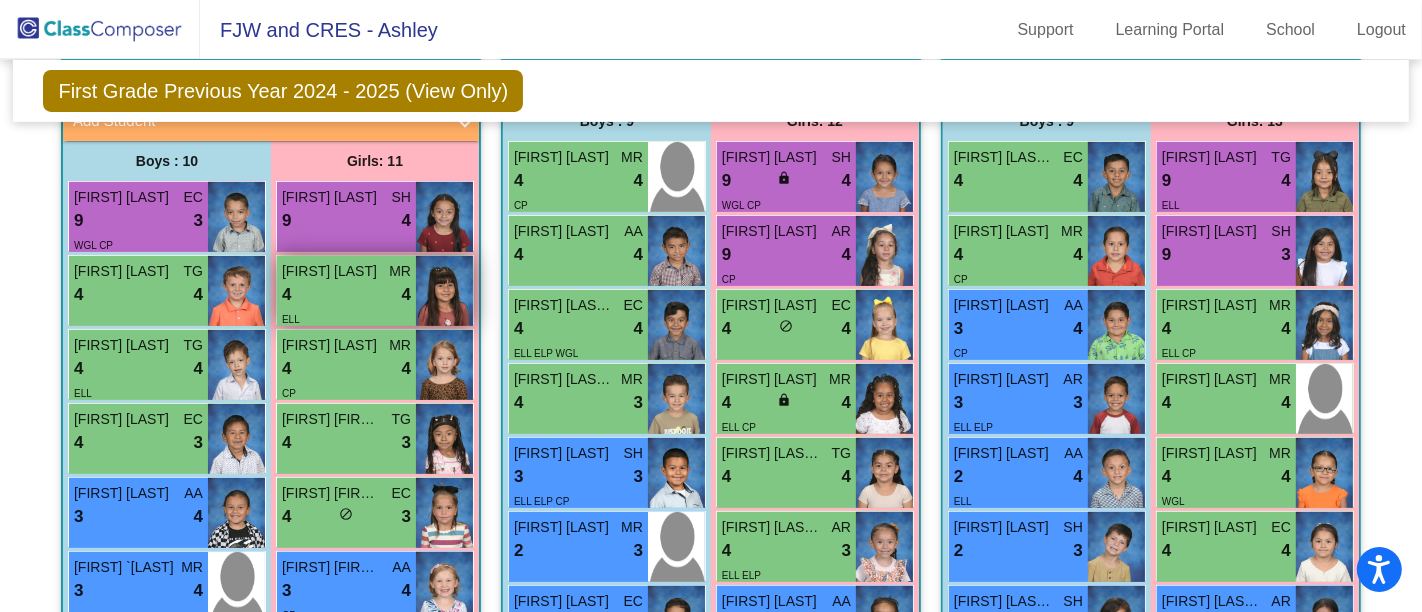 click on "4 lock do_not_disturb_alt 4" at bounding box center [346, 295] 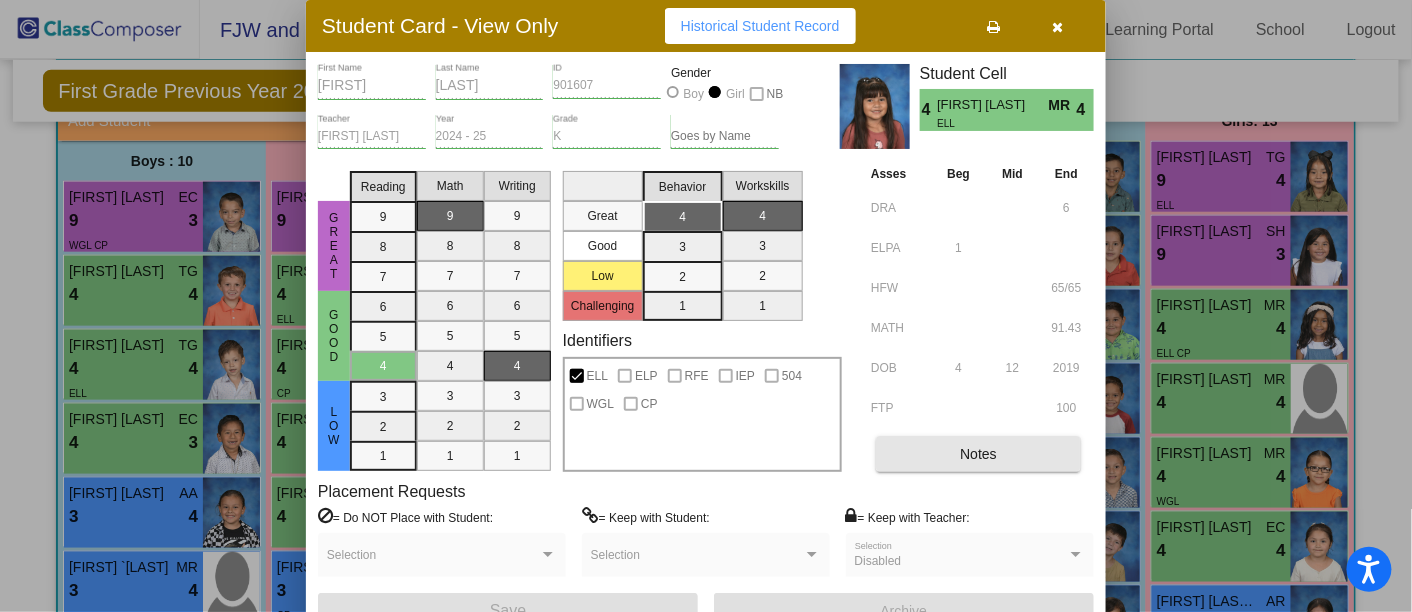 click on "Notes" at bounding box center [978, 454] 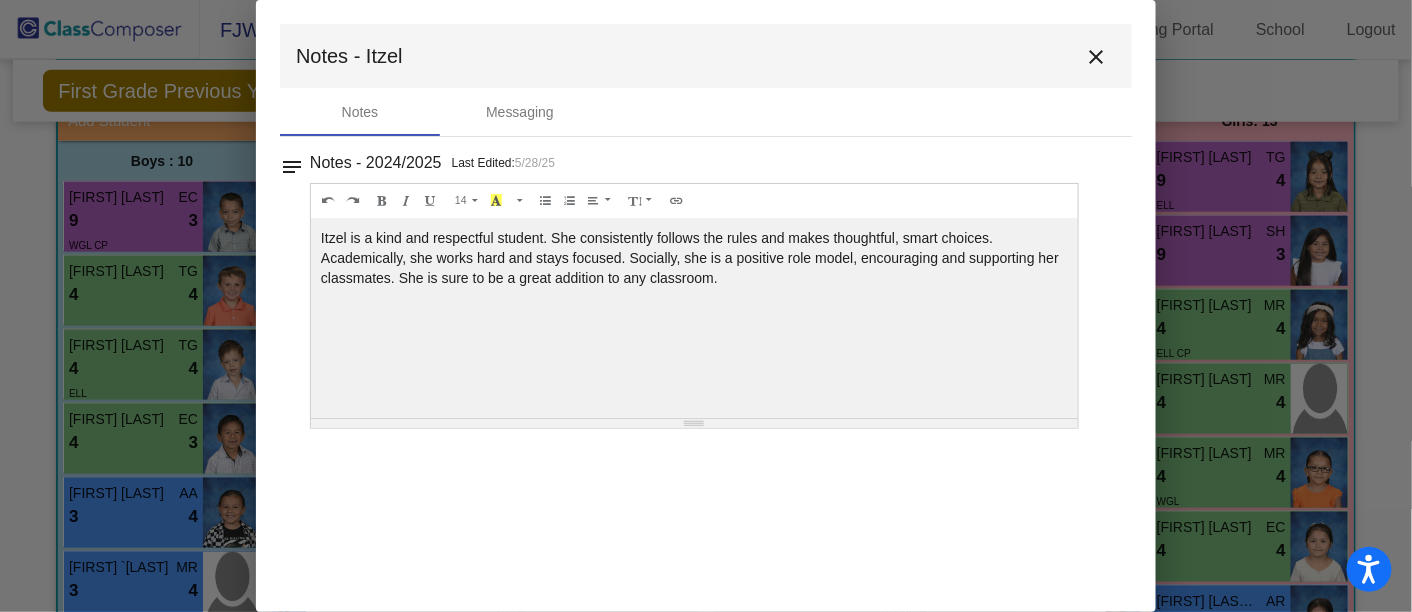 click on "close" at bounding box center [1096, 57] 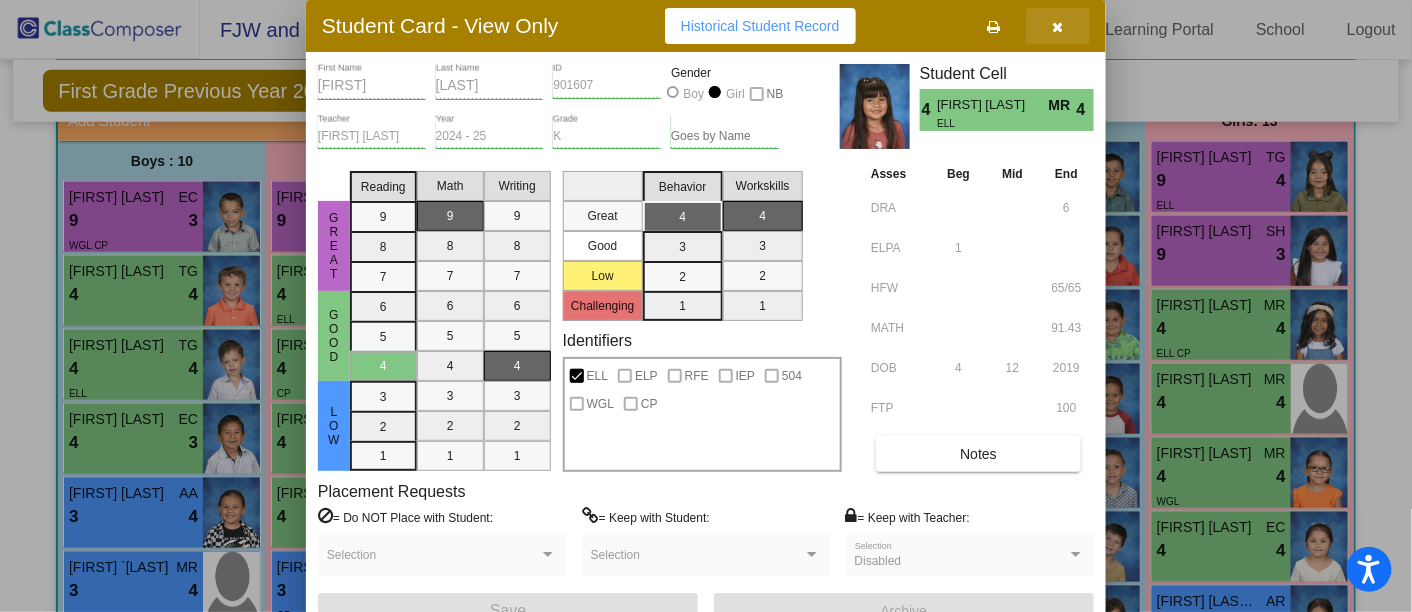 click at bounding box center (1058, 27) 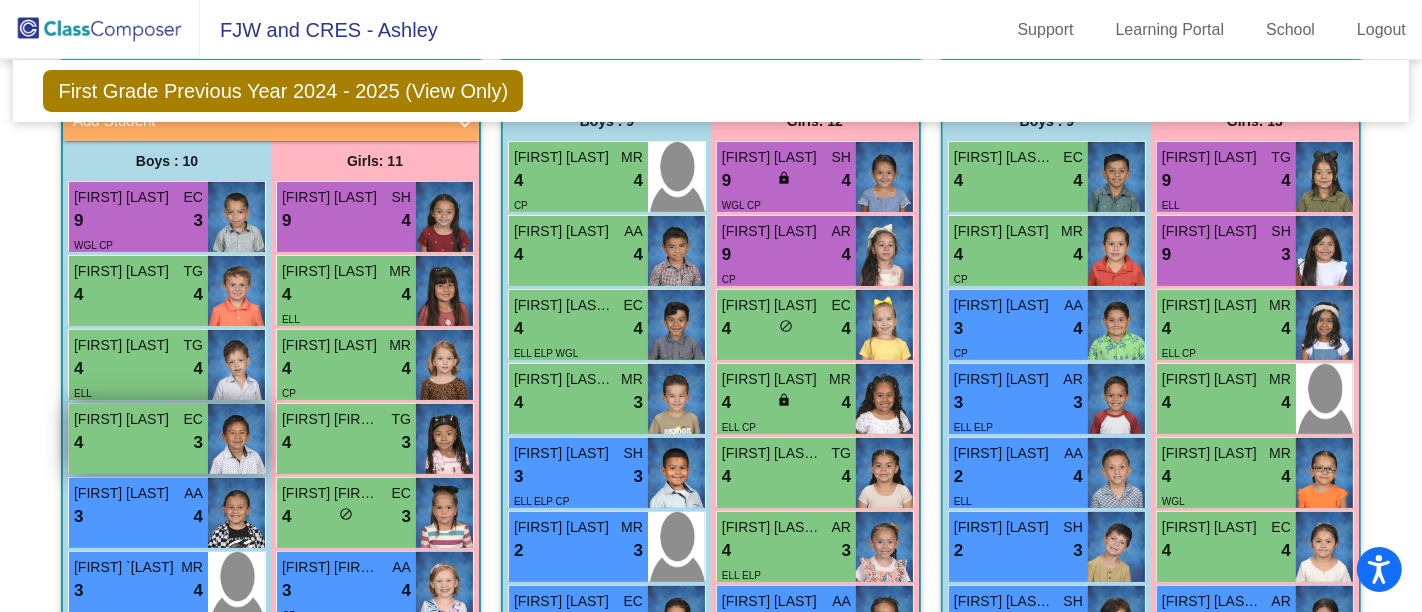 scroll, scrollTop: 659, scrollLeft: 0, axis: vertical 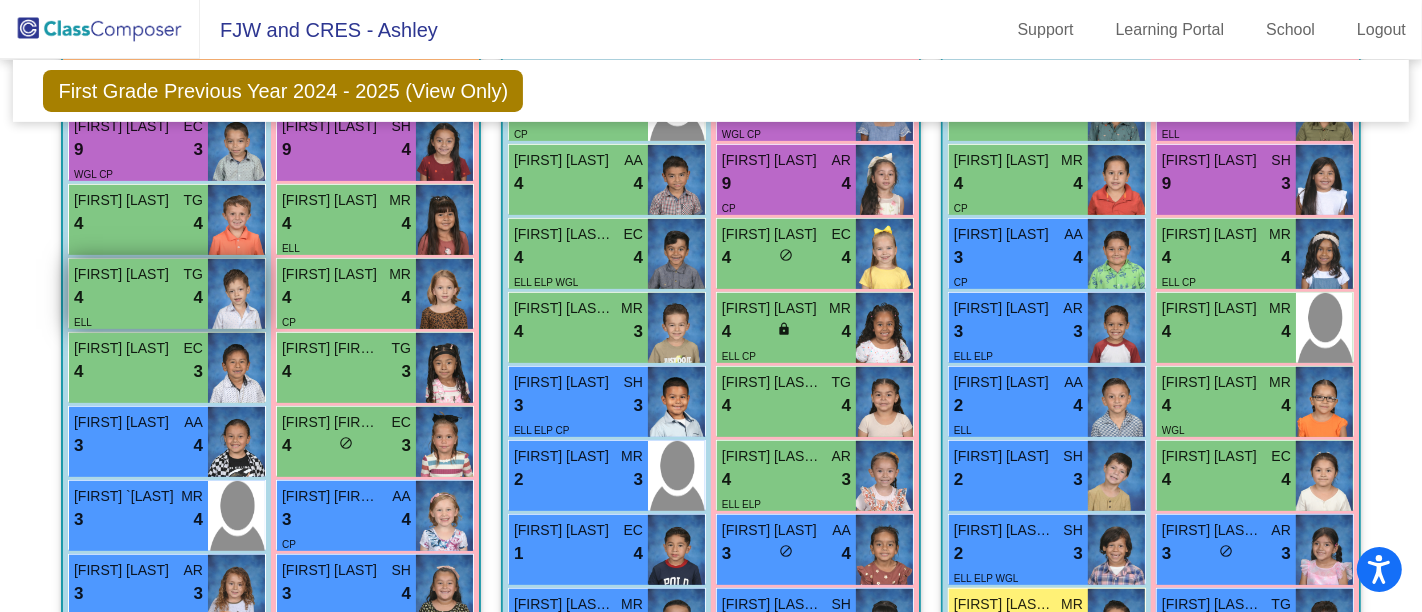 click on "4 lock do_not_disturb_alt 4" at bounding box center [138, 298] 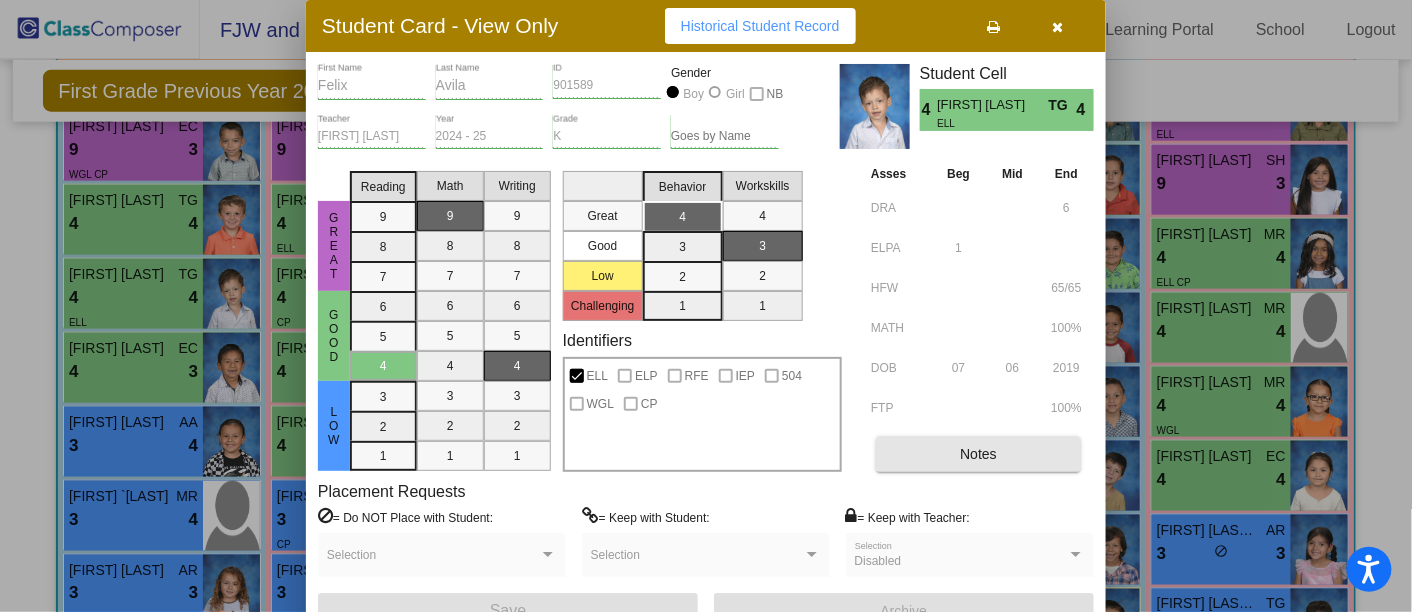 click on "Notes" at bounding box center (978, 454) 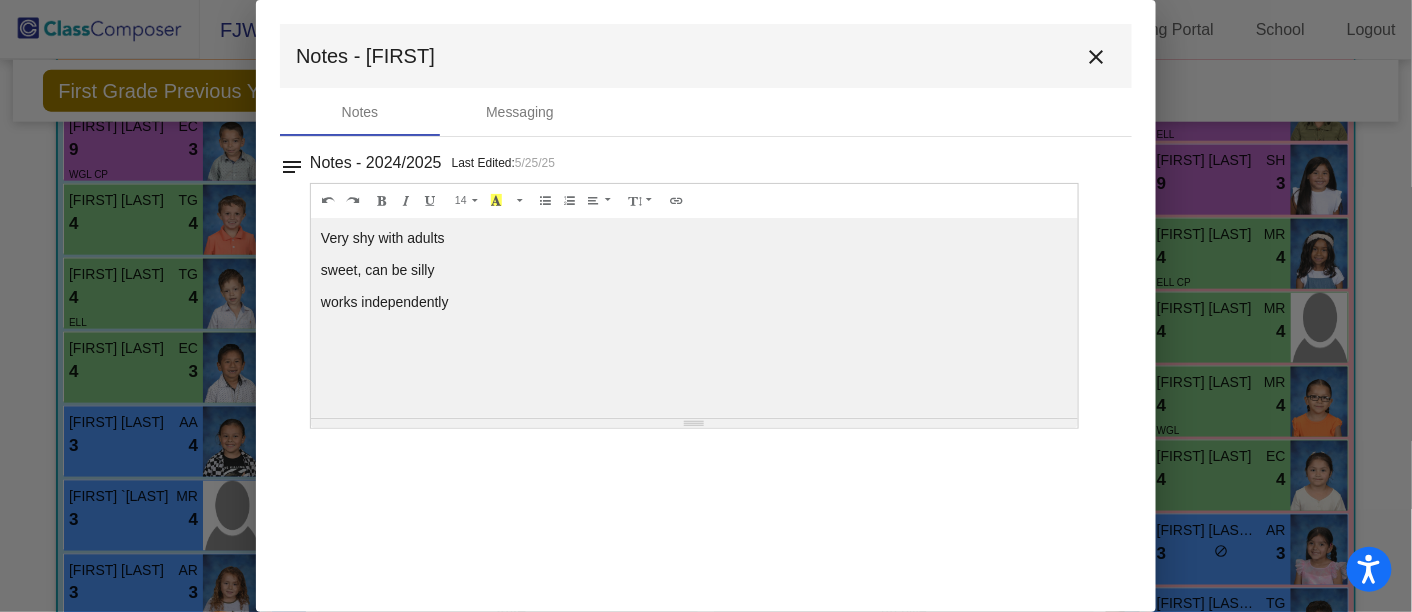 click on "close" at bounding box center [1096, 57] 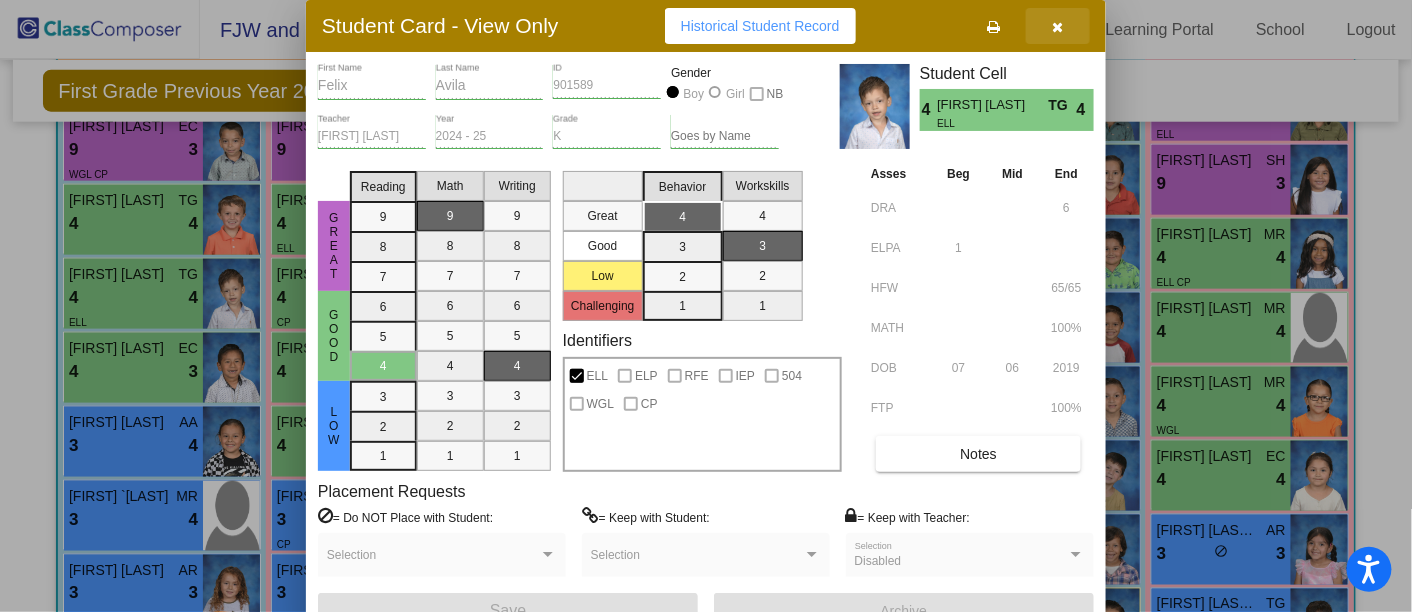click at bounding box center (1058, 27) 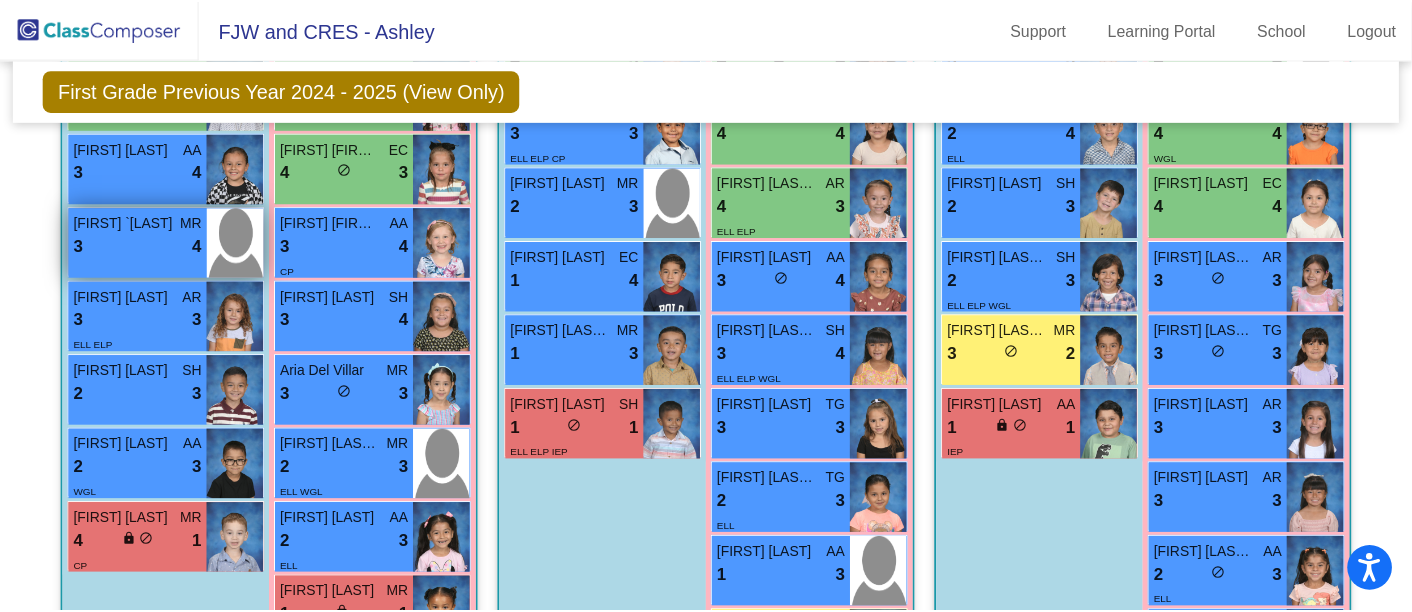 scroll, scrollTop: 934, scrollLeft: 0, axis: vertical 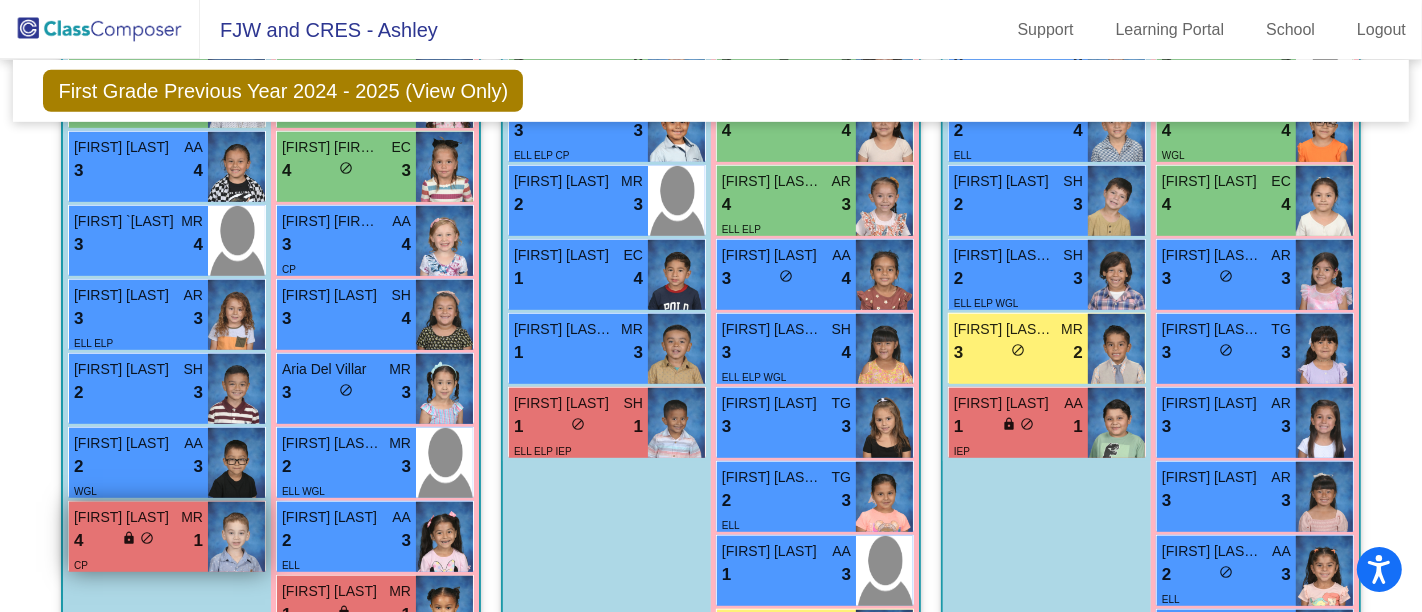 click on "lock" at bounding box center [129, 538] 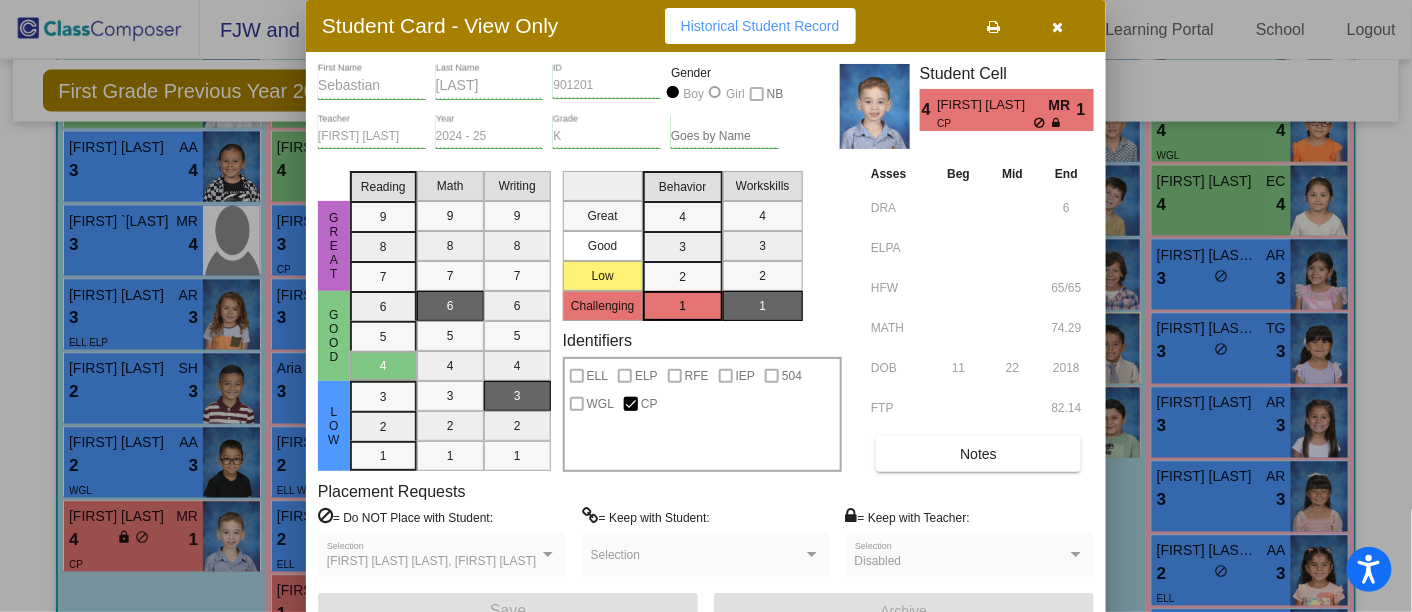 click on "Notes" at bounding box center [978, 454] 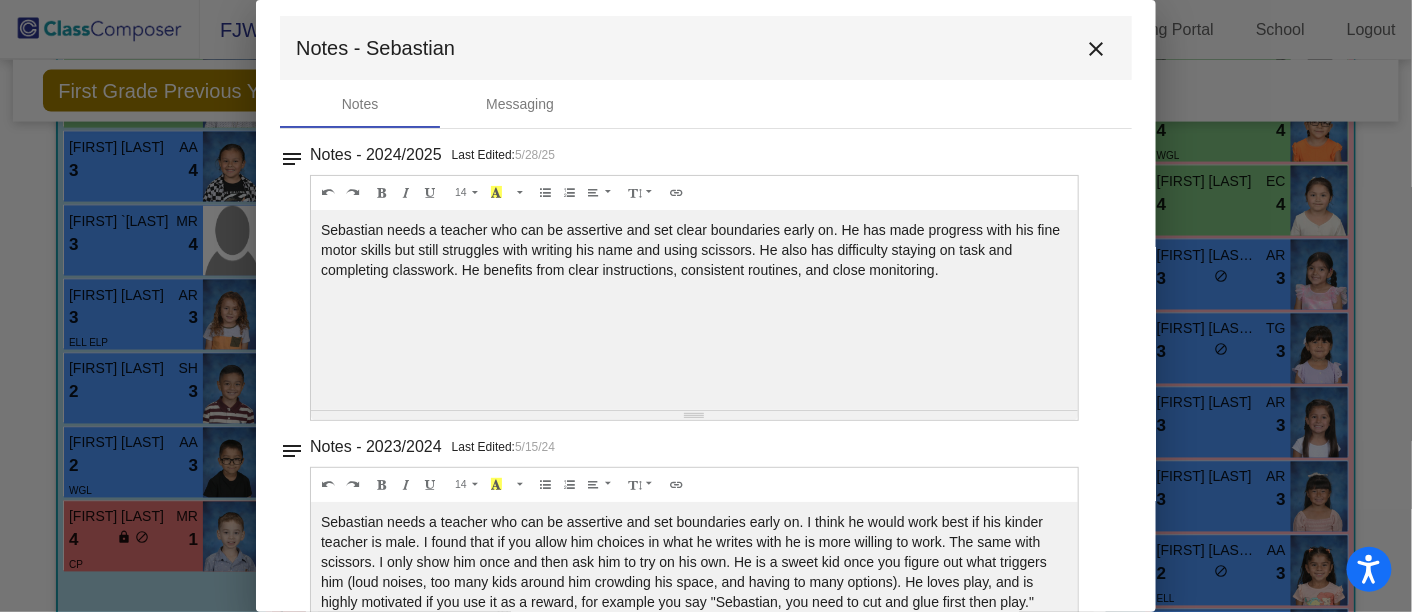scroll, scrollTop: 0, scrollLeft: 0, axis: both 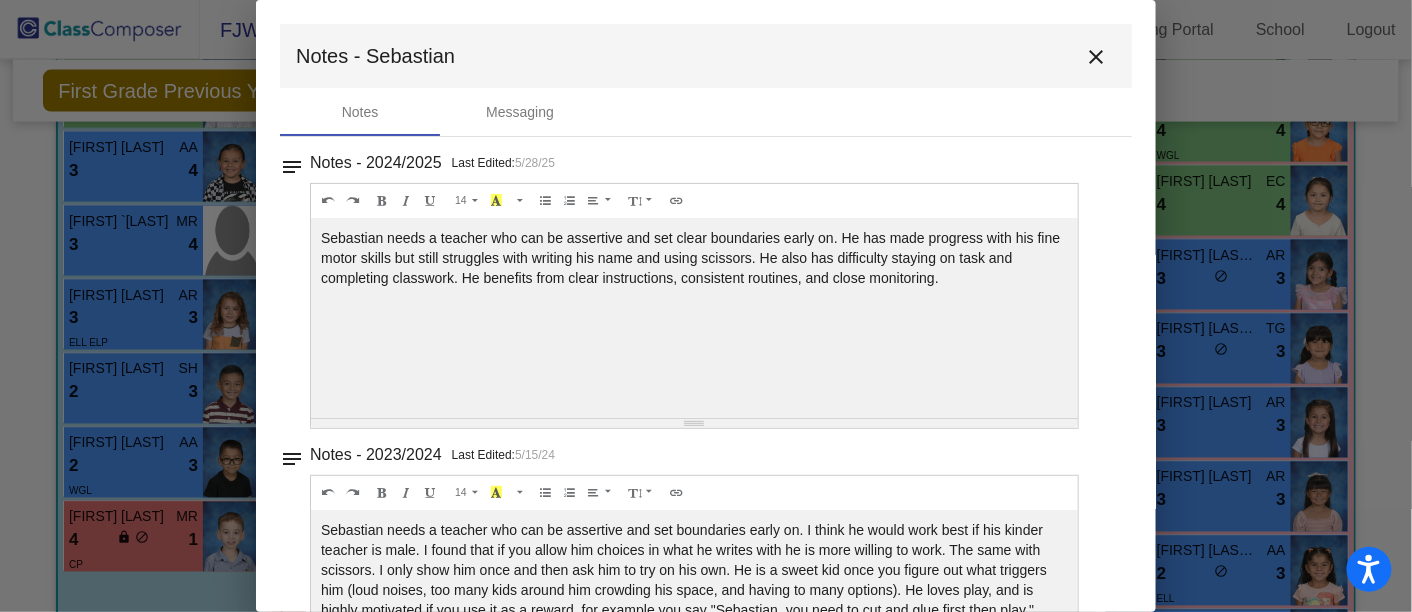 click on "close" at bounding box center [1096, 57] 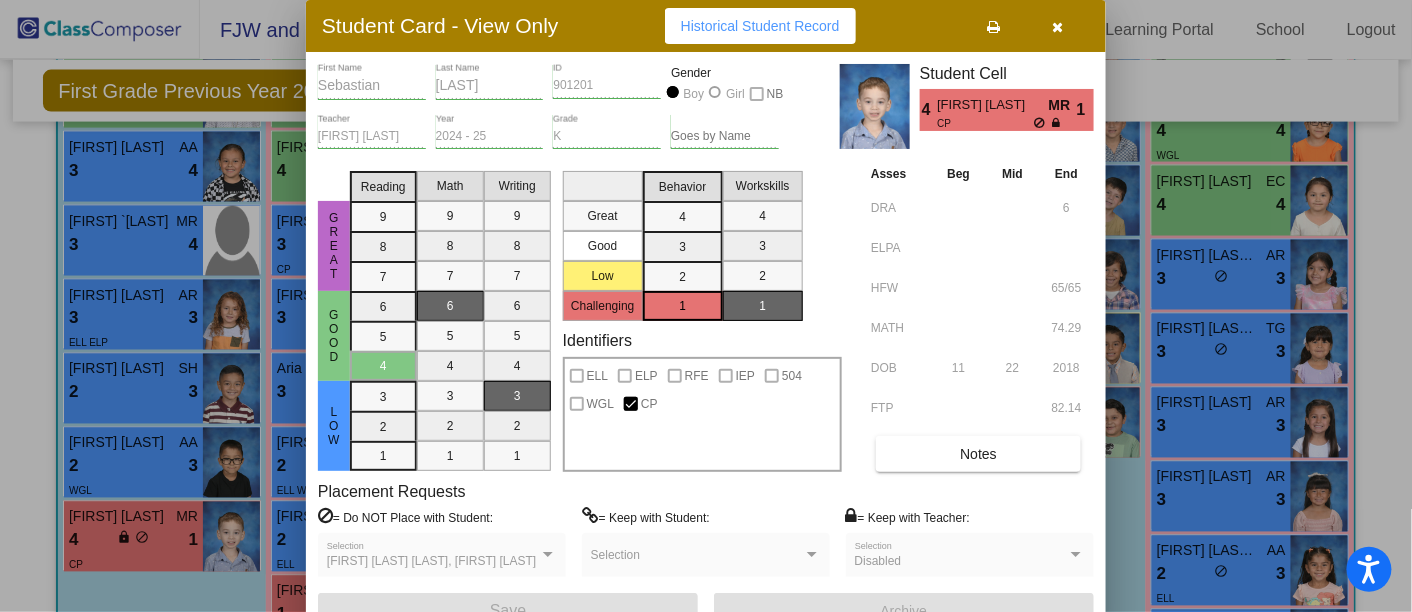 click at bounding box center [1058, 26] 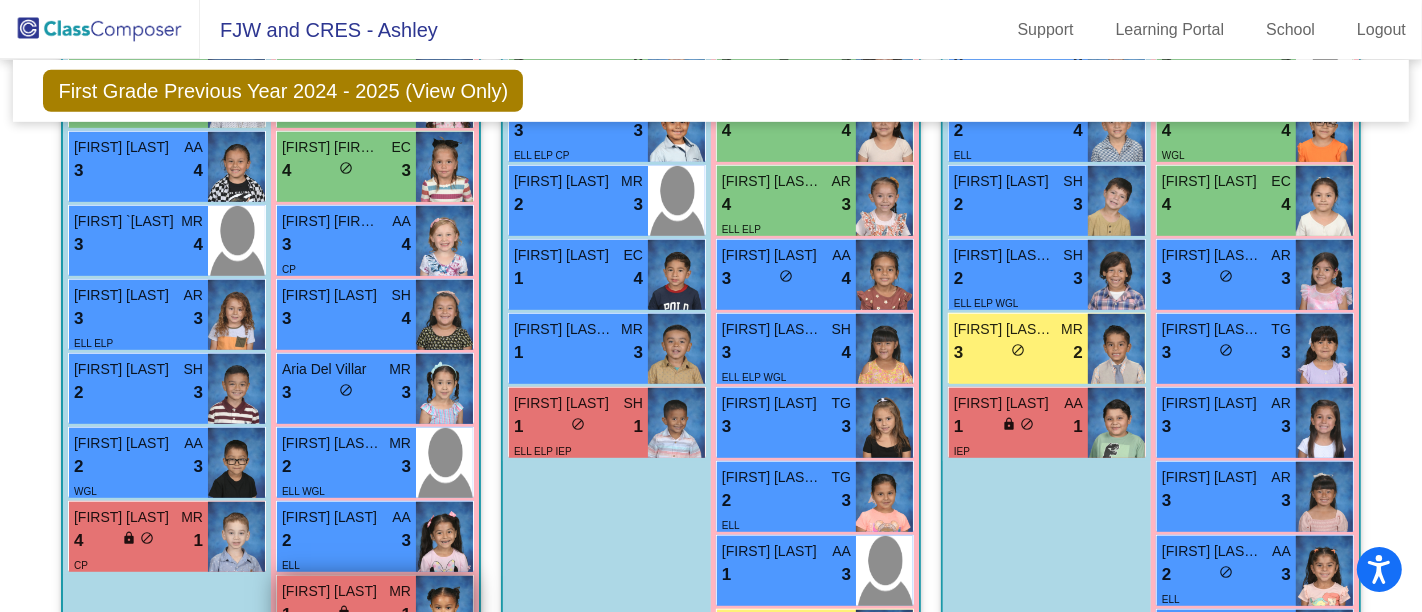 click on "lock" at bounding box center [344, 612] 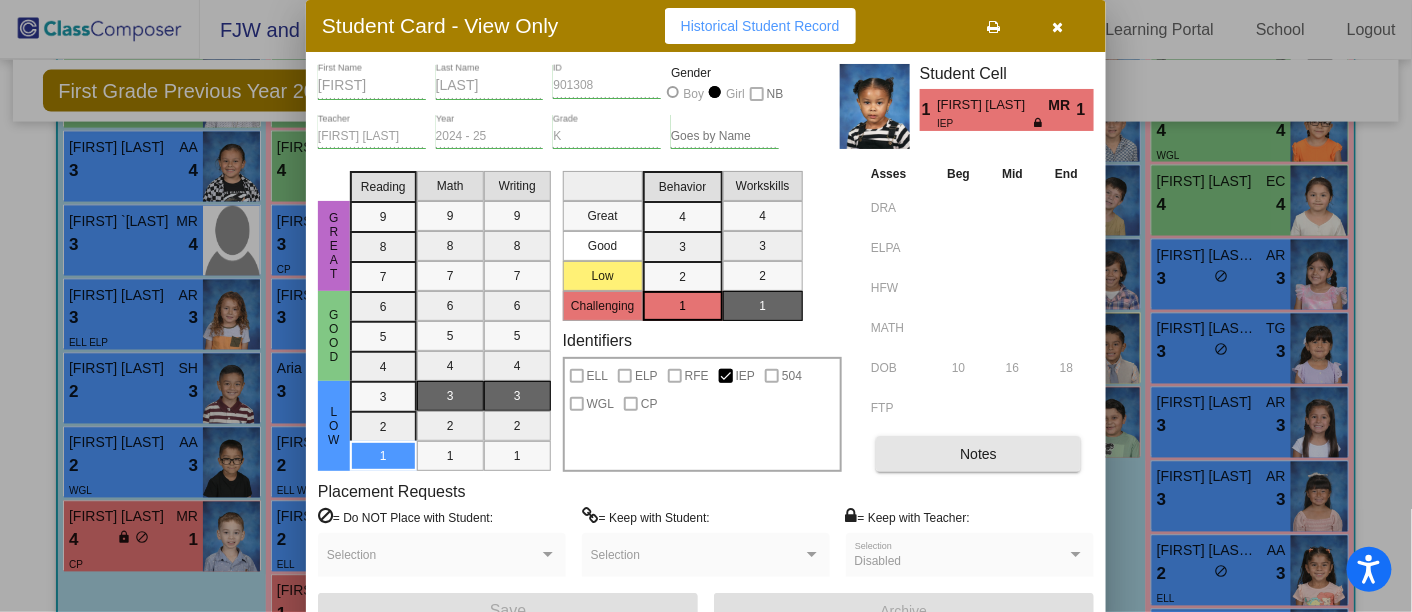 click on "Notes" at bounding box center [978, 454] 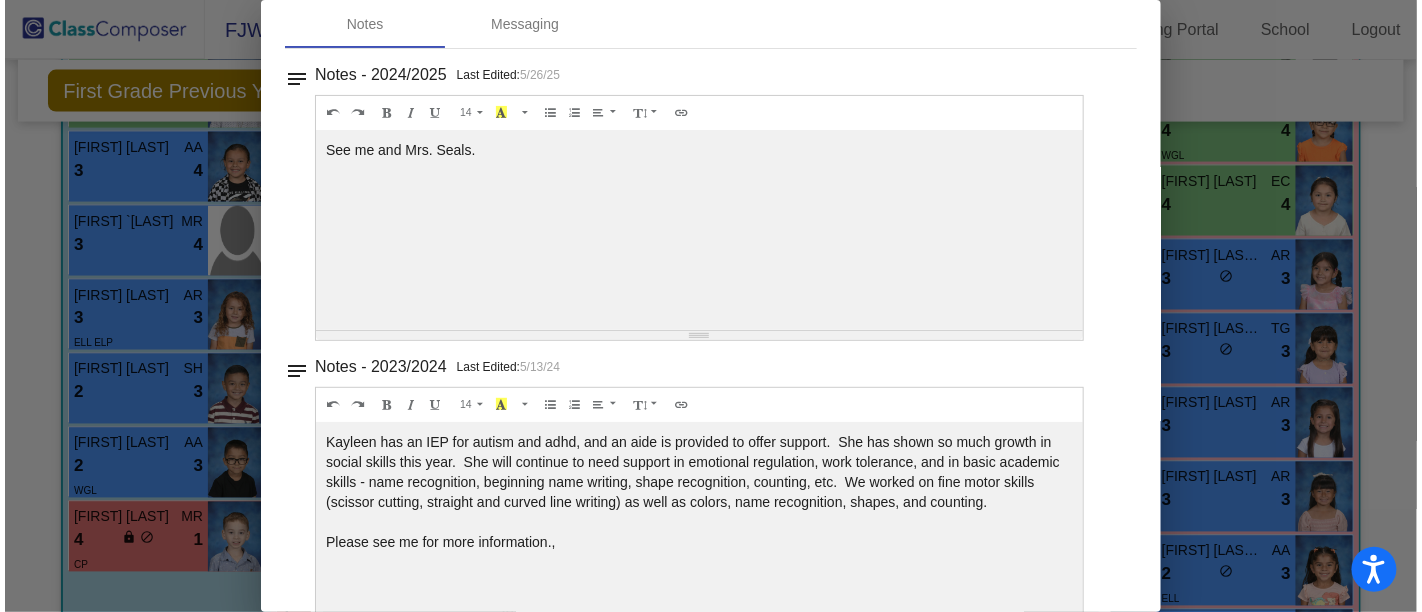 scroll, scrollTop: 0, scrollLeft: 0, axis: both 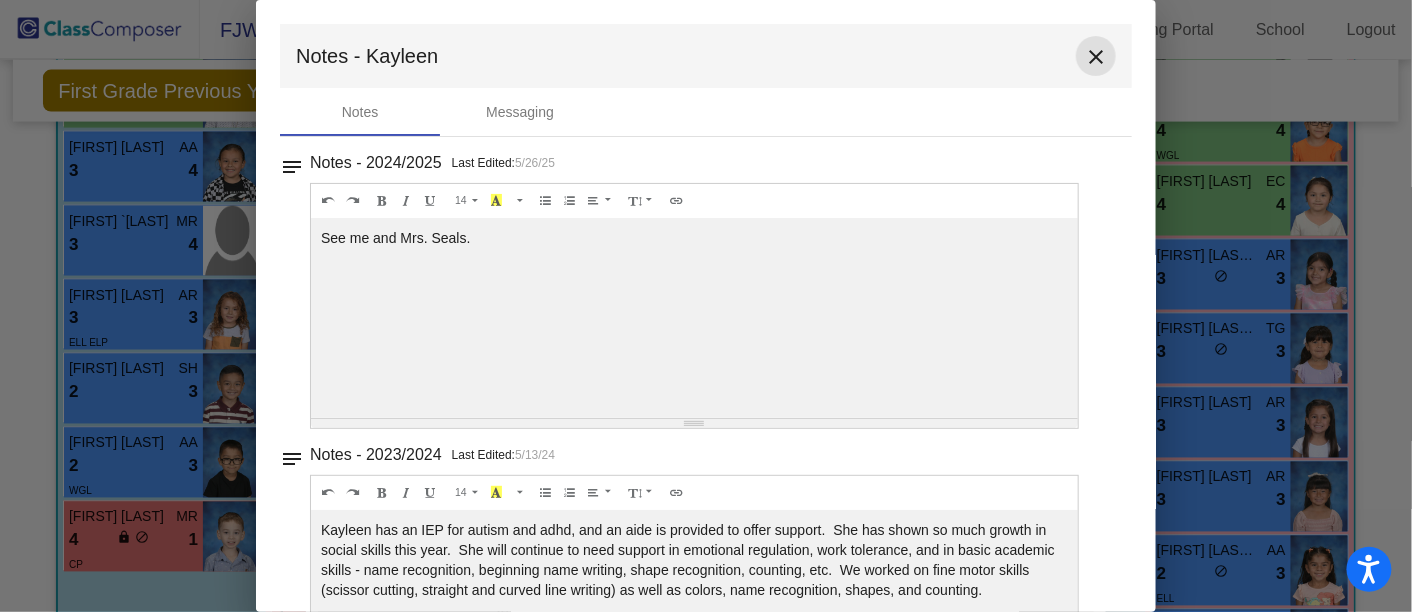 click on "close" at bounding box center (1096, 57) 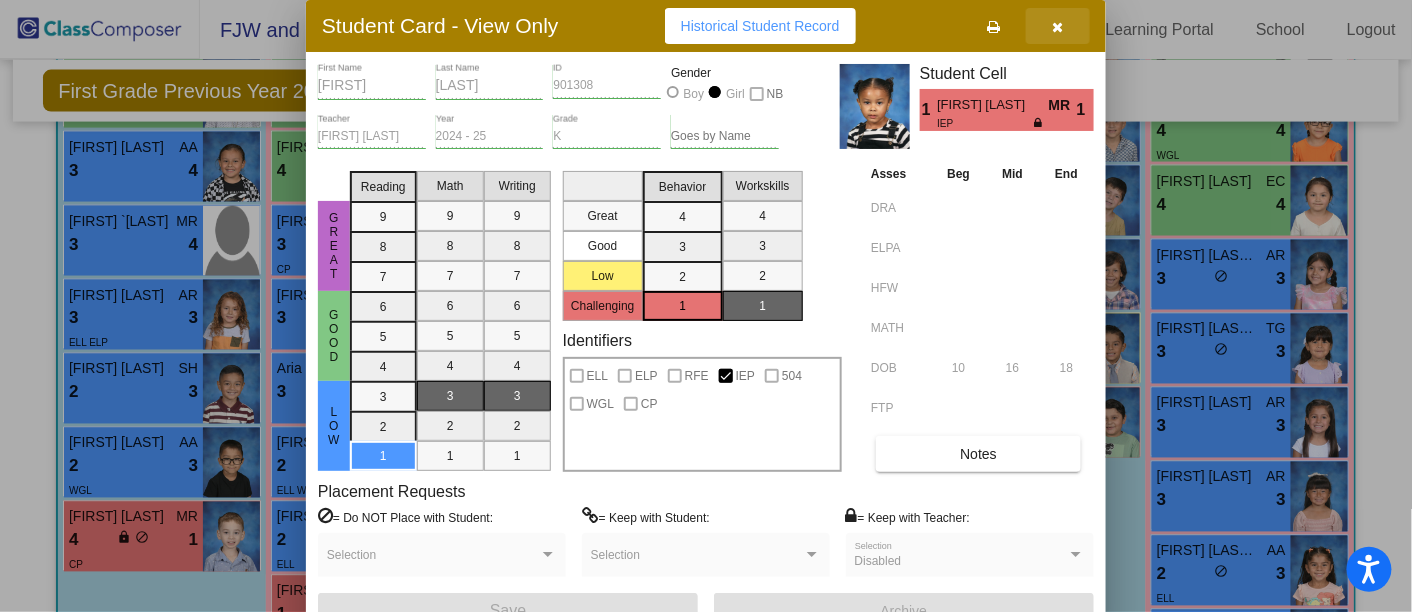 click at bounding box center (1058, 27) 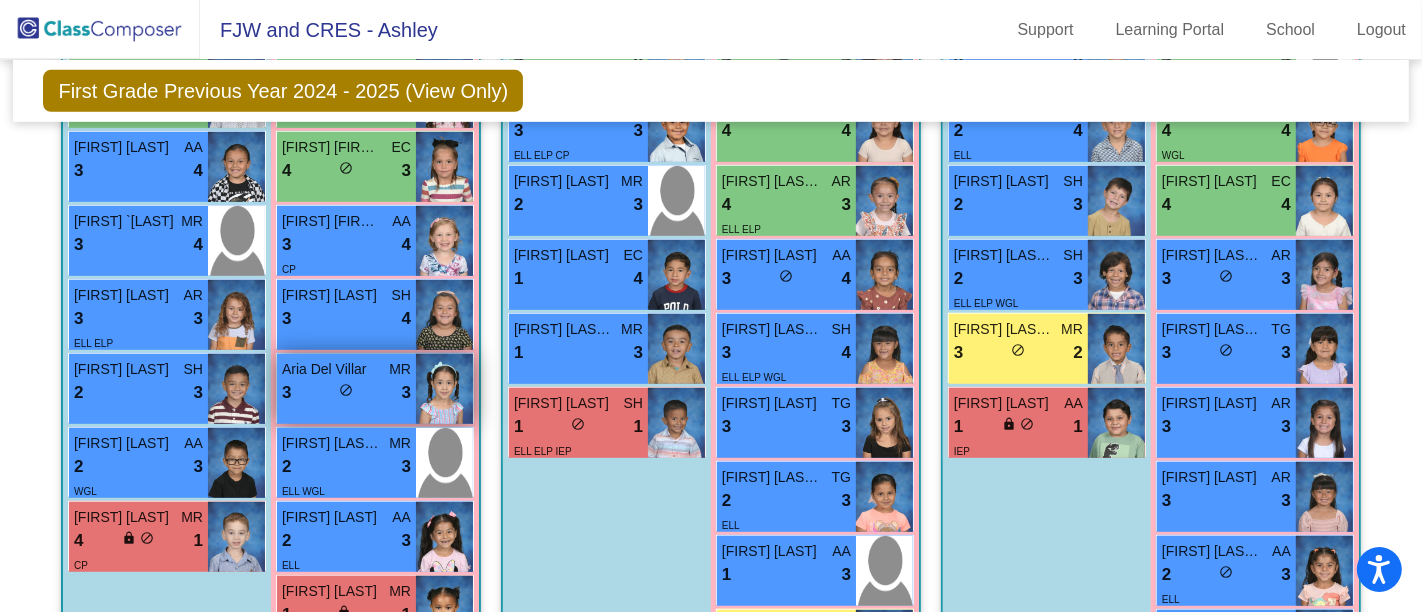 click on "[FIRST] [LAST] MR 3 lock do_not_disturb_alt 3" at bounding box center (346, 389) 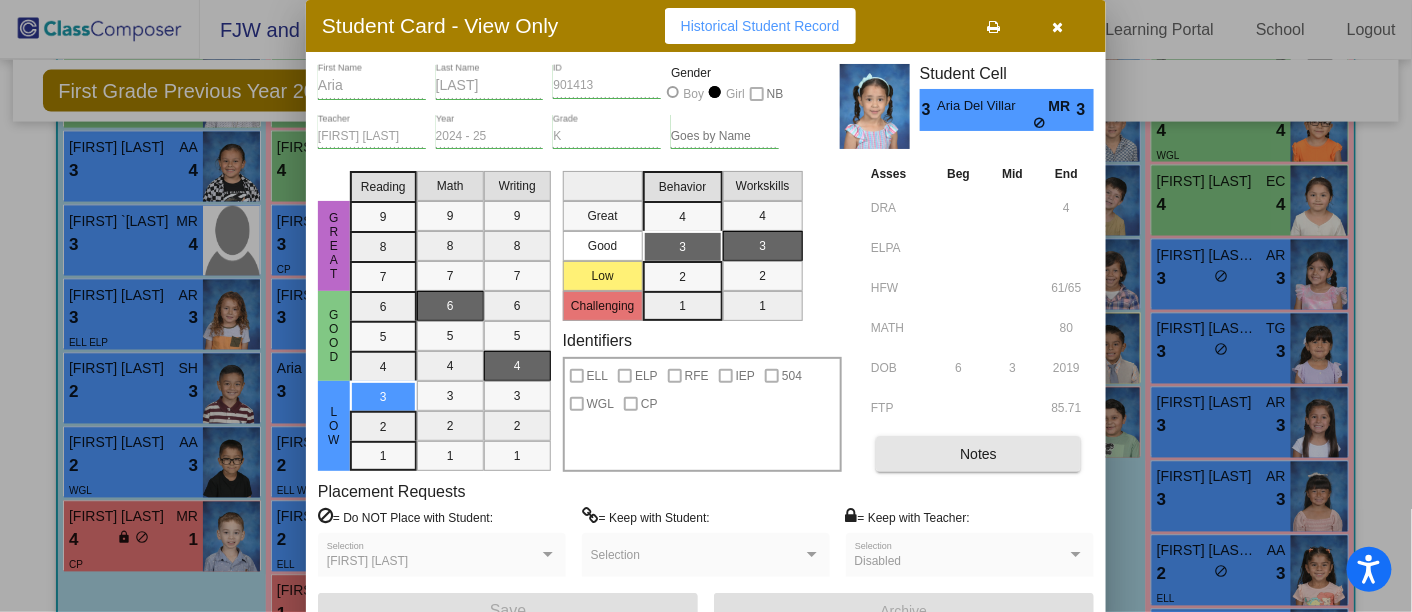 click on "Notes" at bounding box center (978, 454) 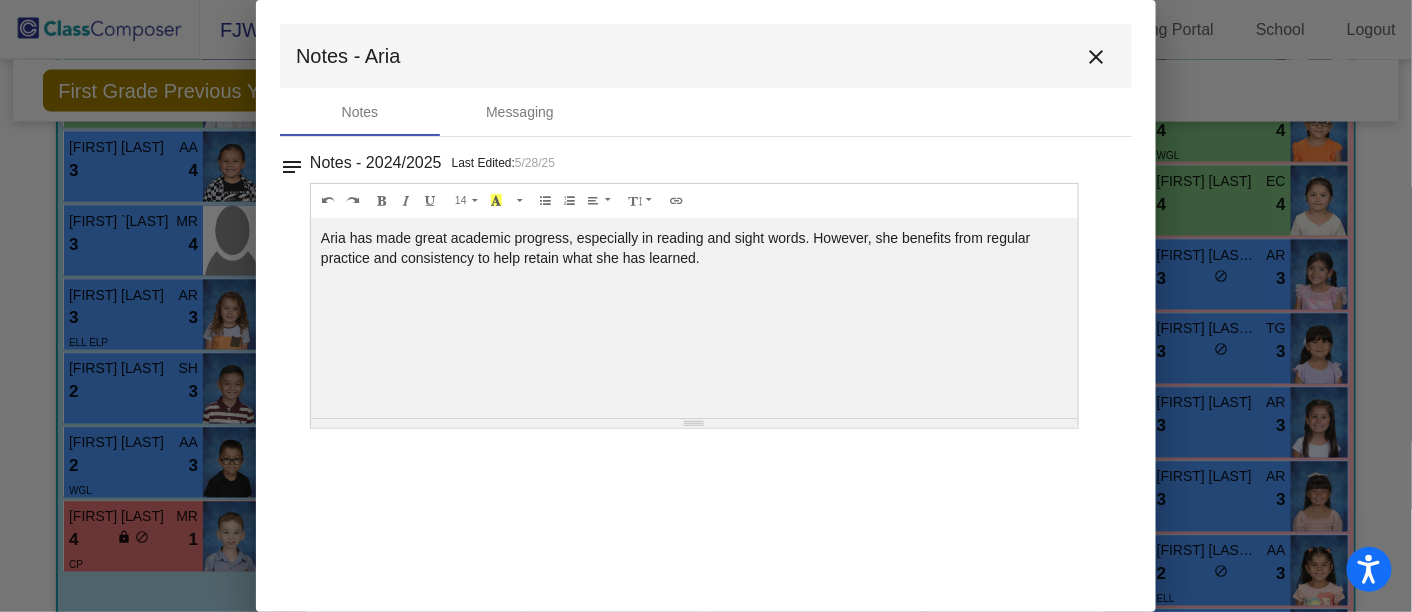 click on "close" at bounding box center [1096, 57] 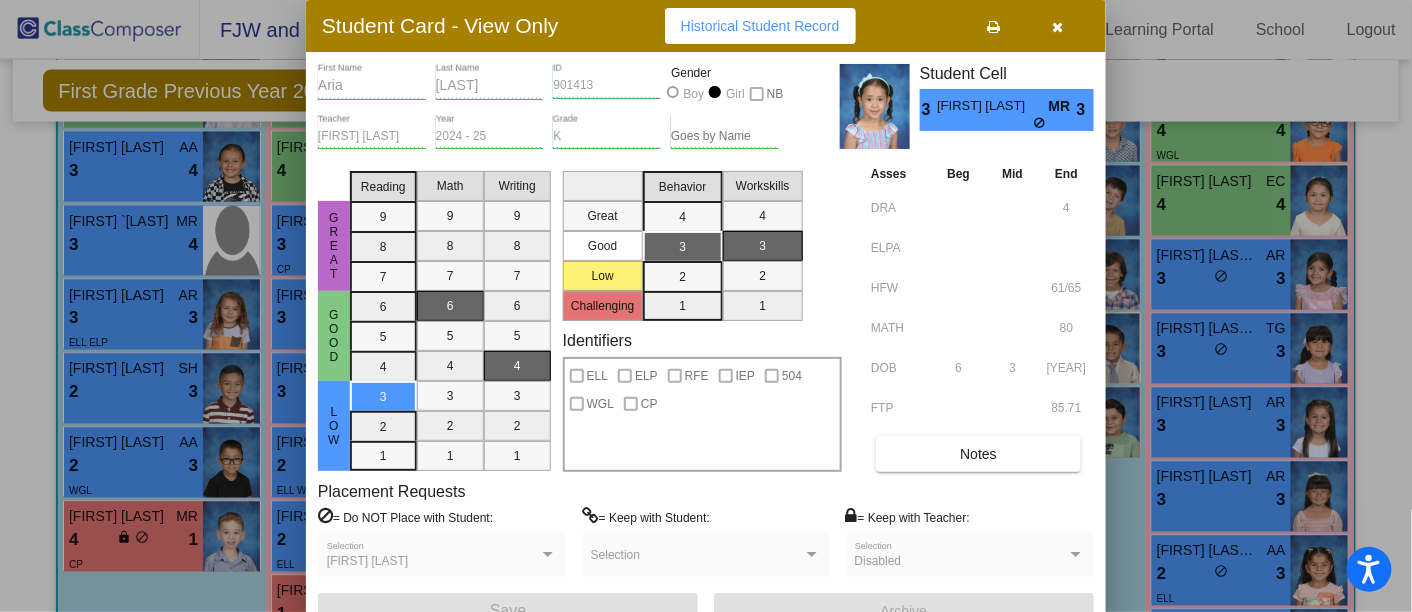 click at bounding box center (1058, 27) 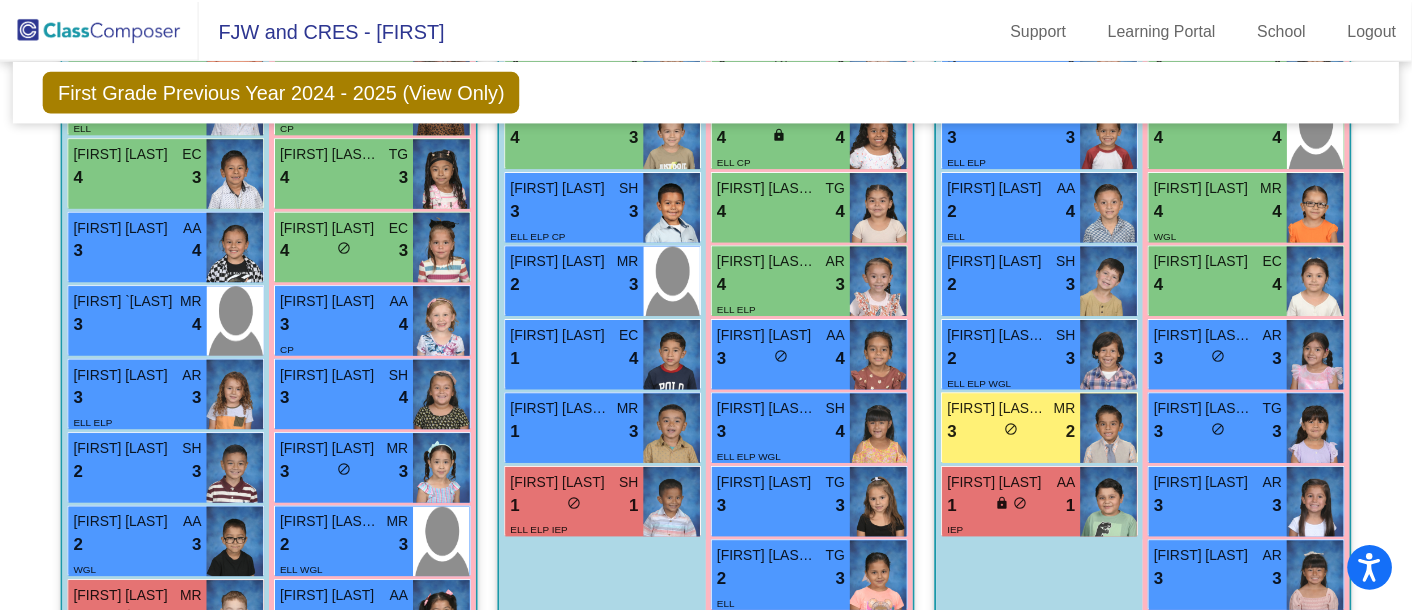 scroll, scrollTop: 852, scrollLeft: 0, axis: vertical 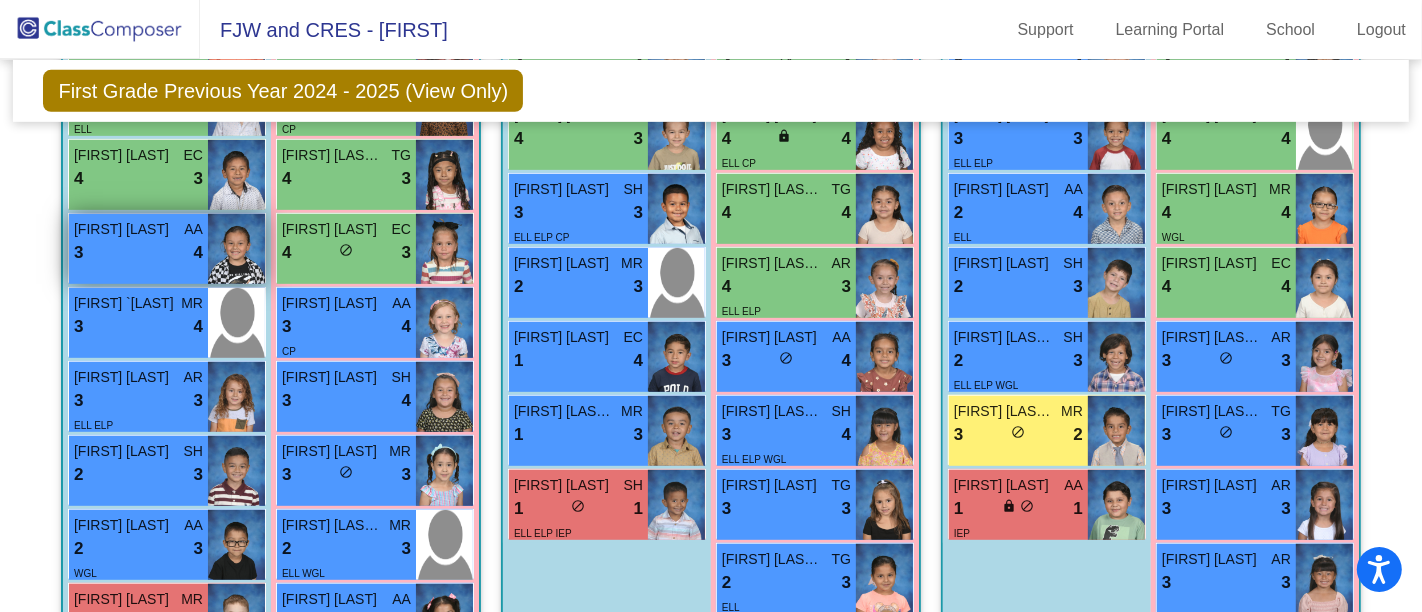click on "3 lock do_not_disturb_alt 4" at bounding box center [138, 253] 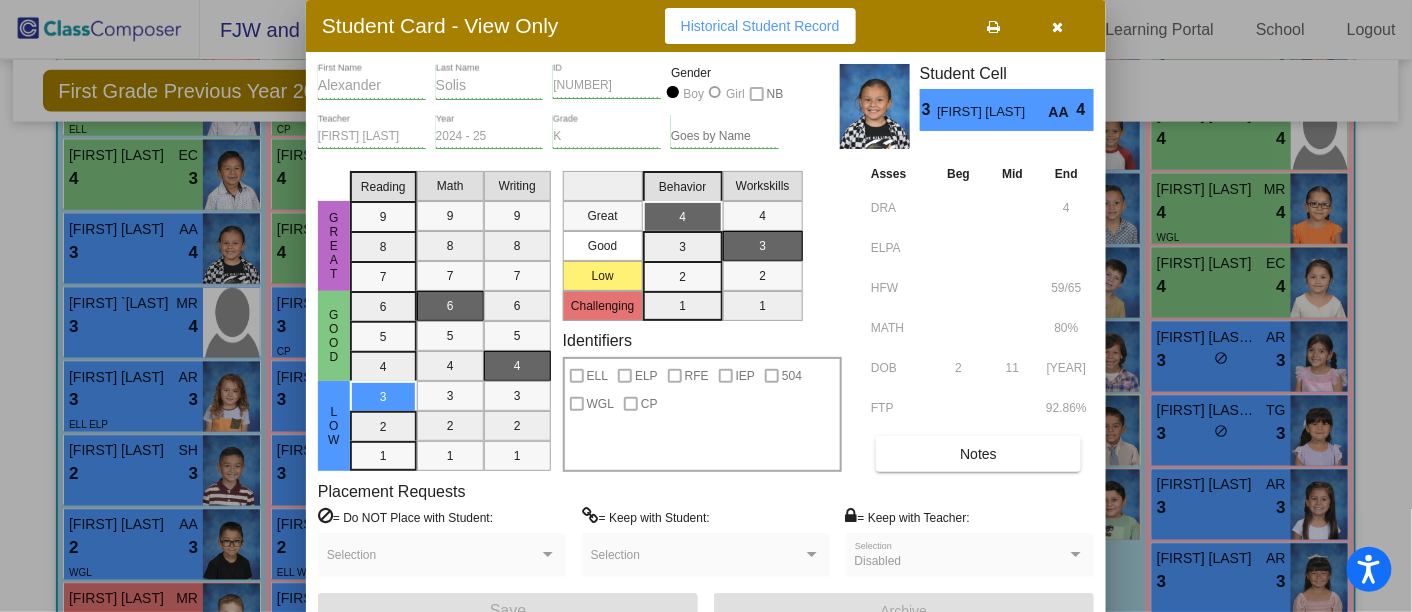 click on "Notes" at bounding box center [978, 454] 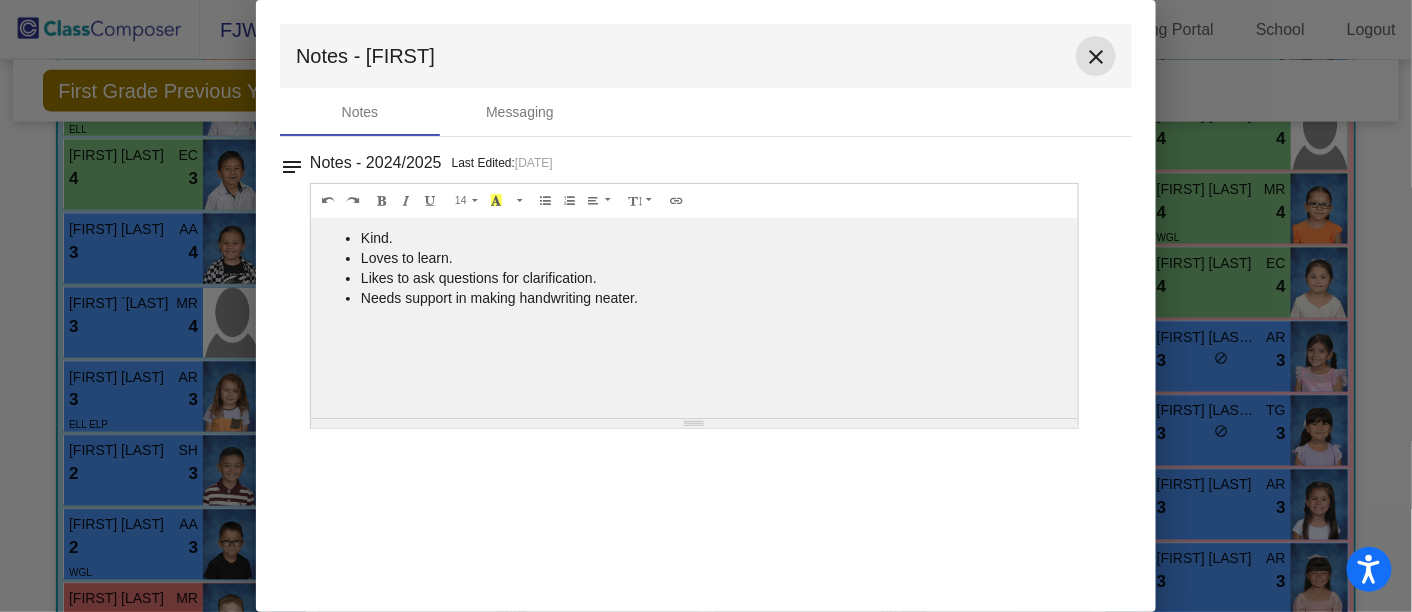 click on "close" at bounding box center [1096, 57] 